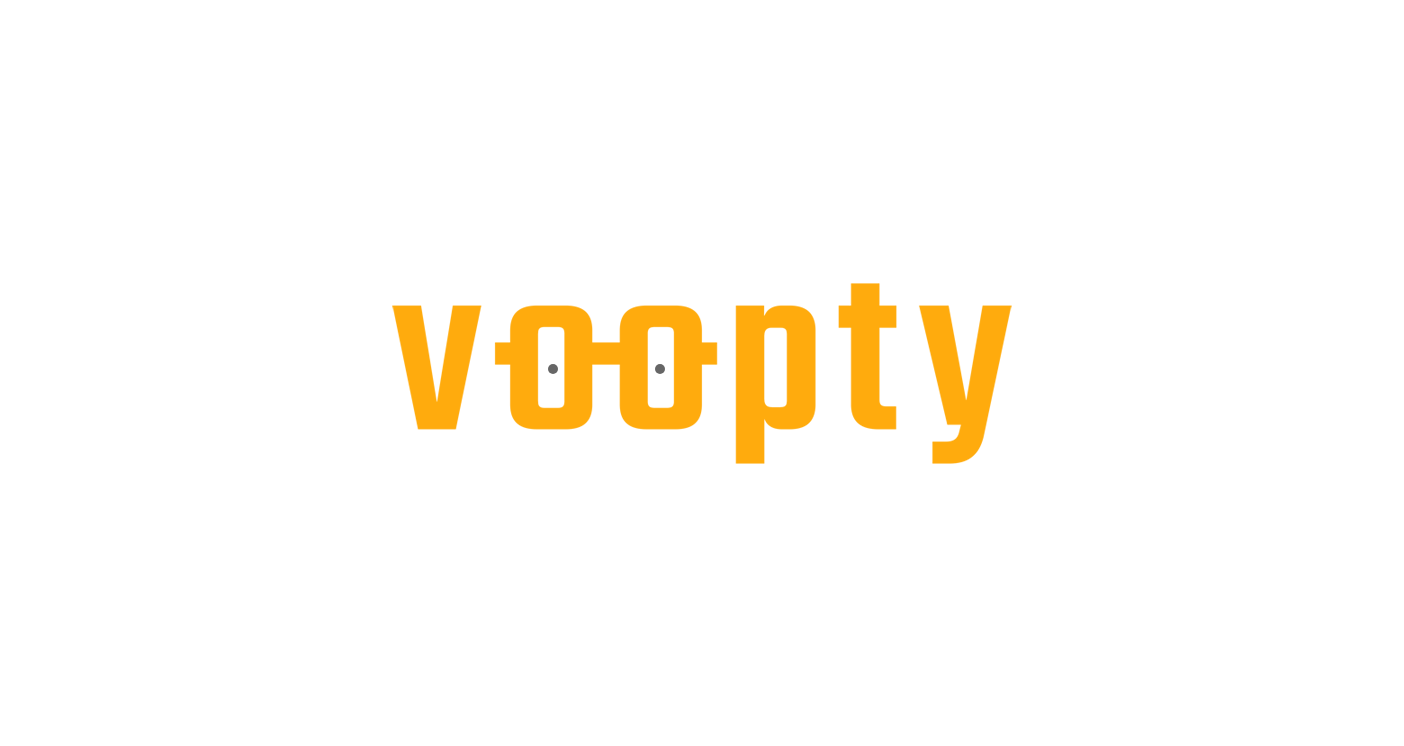 scroll, scrollTop: 0, scrollLeft: 0, axis: both 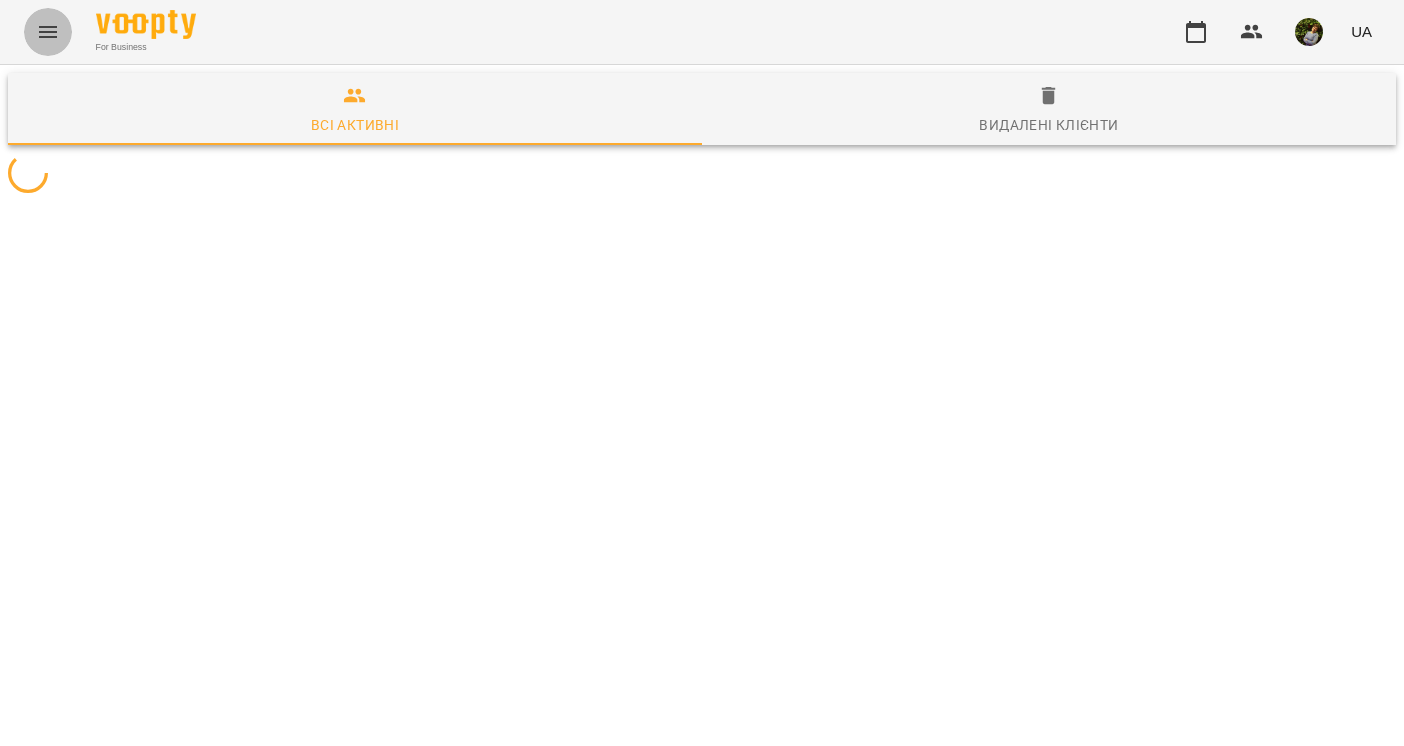 click 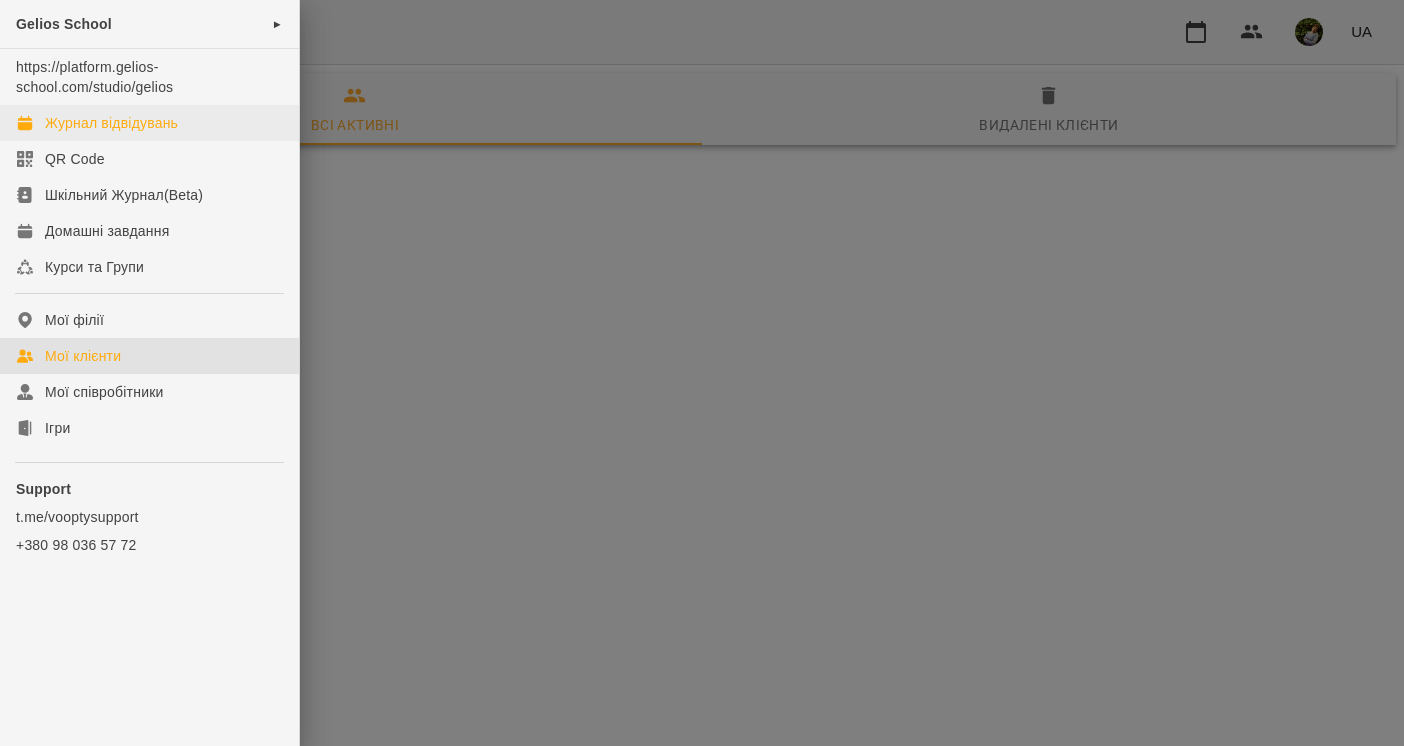 click on "Журнал відвідувань" at bounding box center (111, 123) 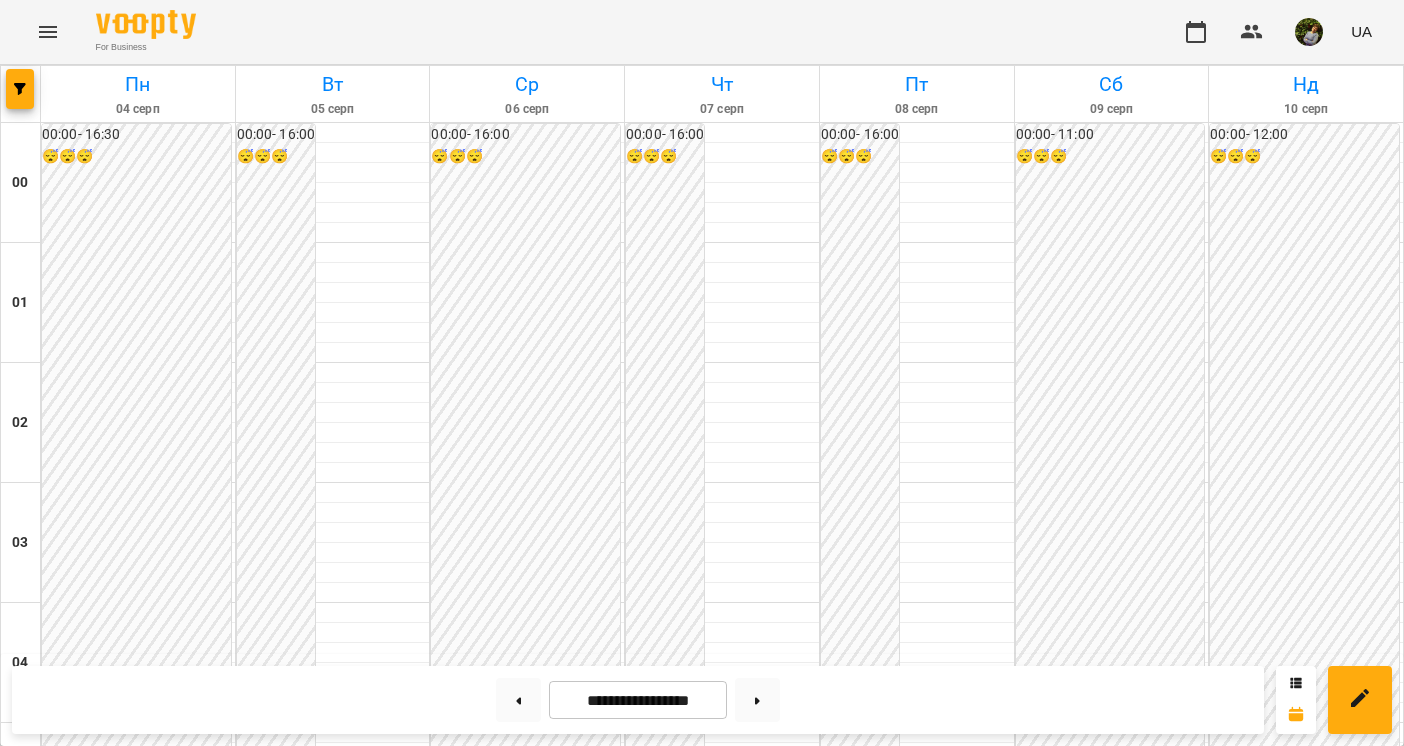 scroll, scrollTop: 1939, scrollLeft: 0, axis: vertical 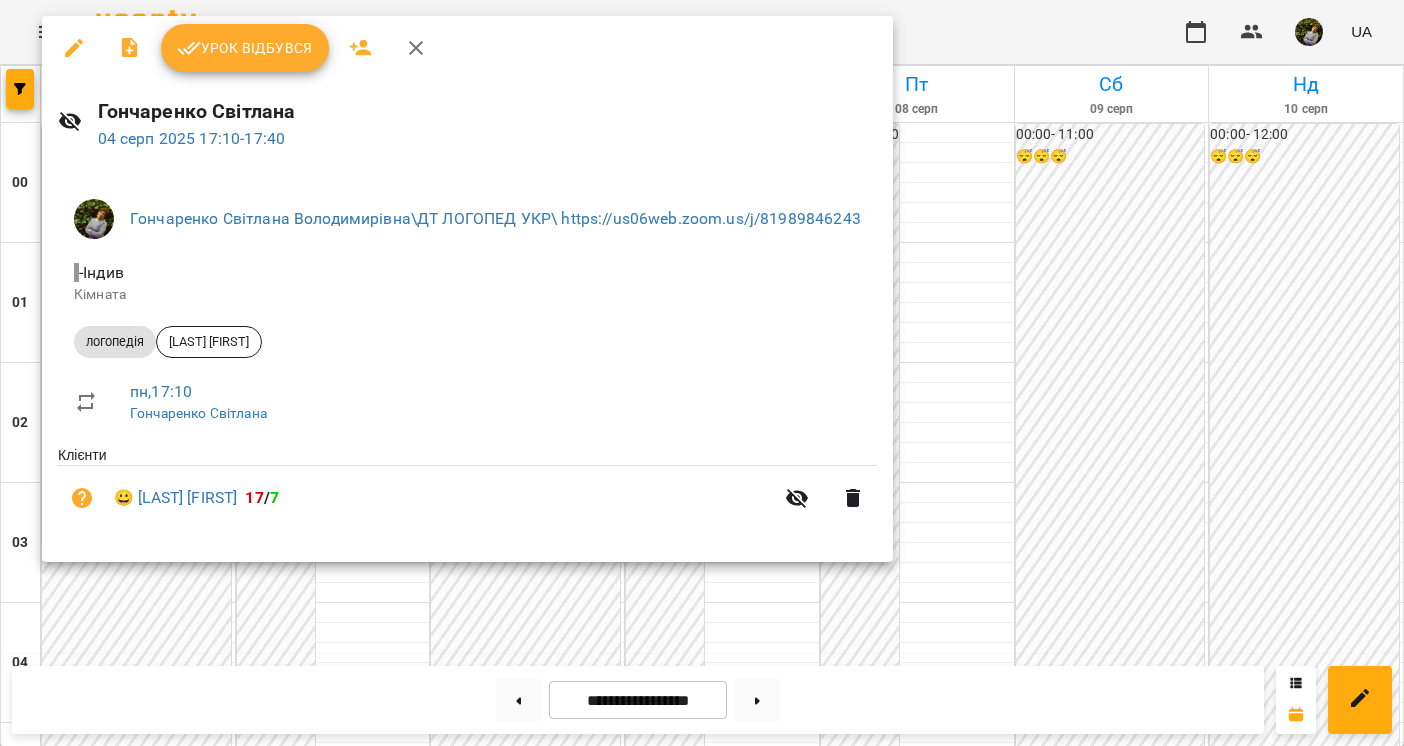 click on "Урок відбувся" at bounding box center (245, 48) 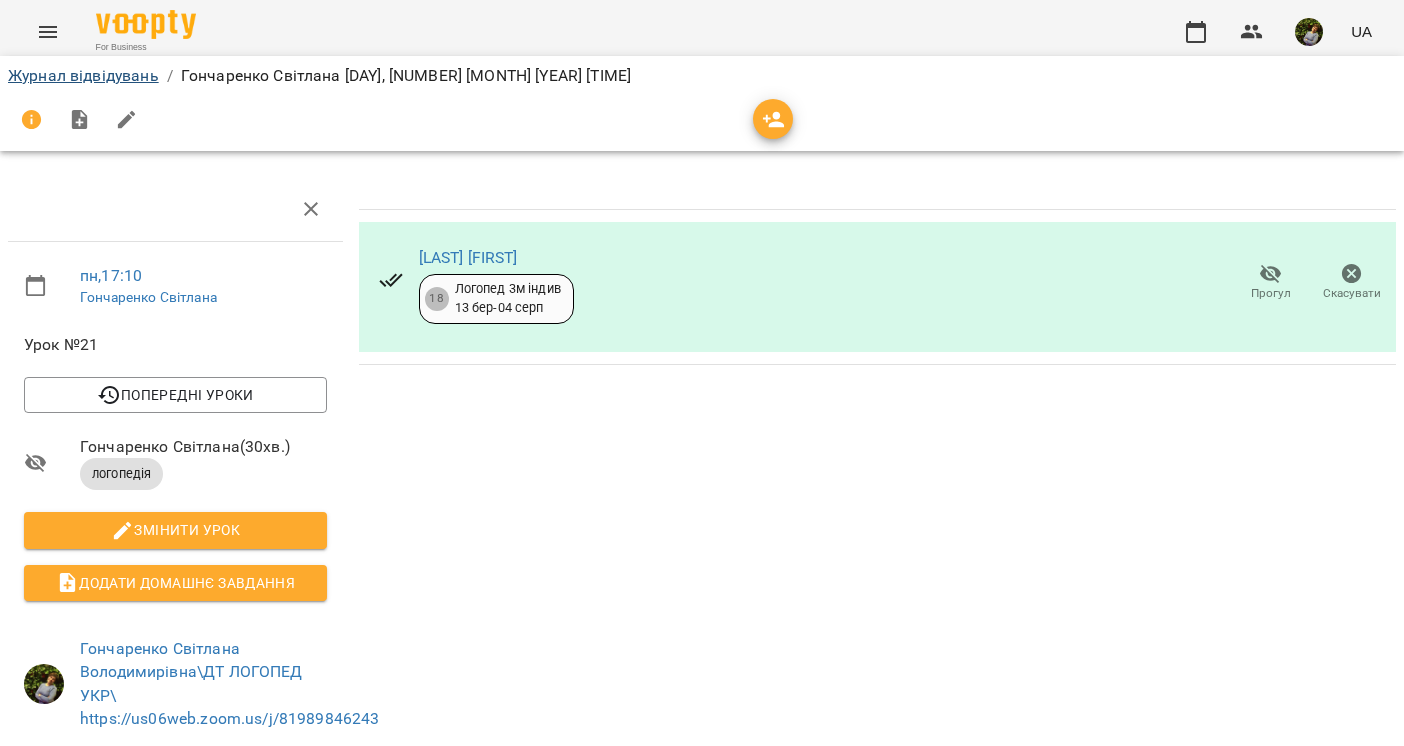 click on "Журнал відвідувань" at bounding box center (83, 75) 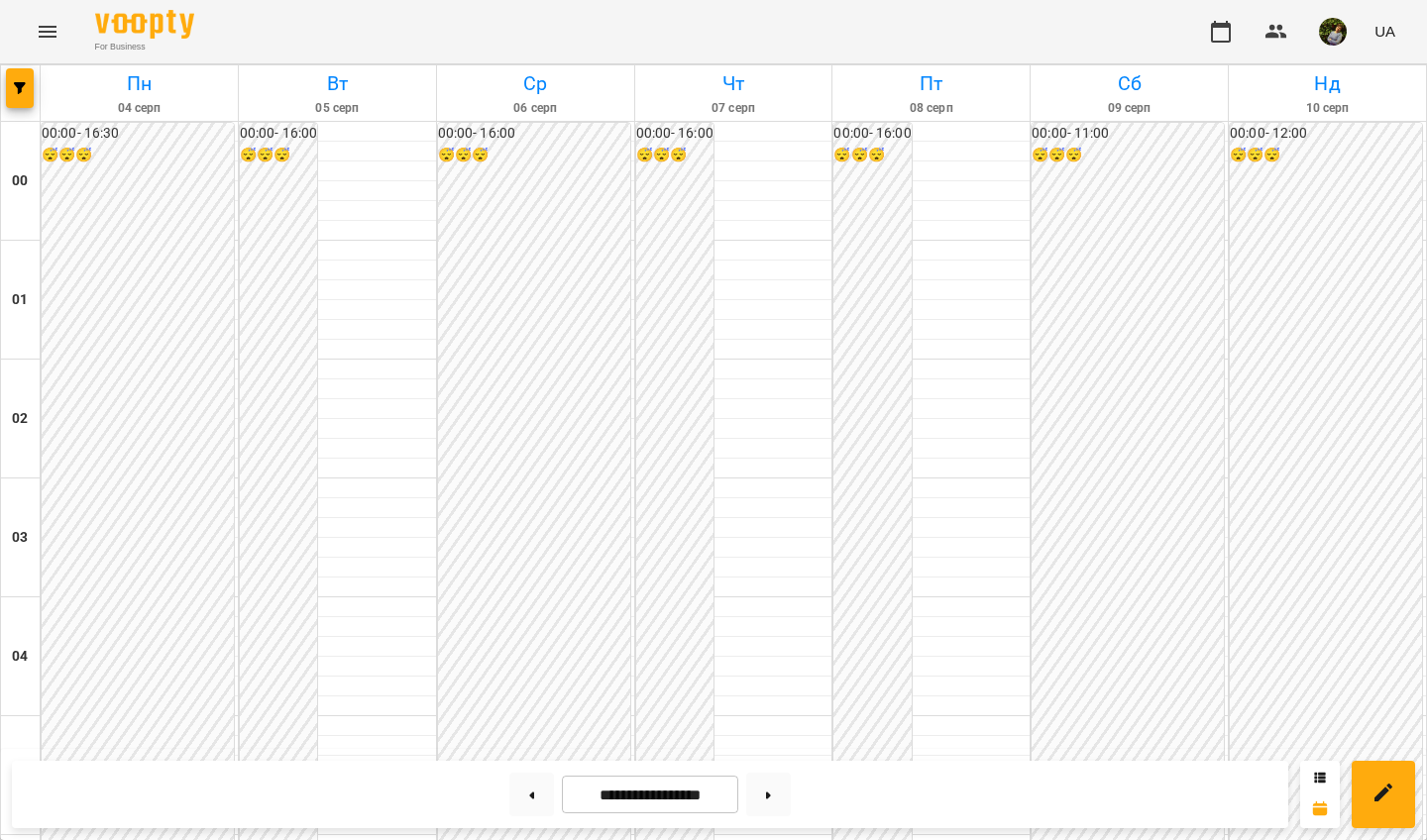 scroll, scrollTop: 385, scrollLeft: 0, axis: vertical 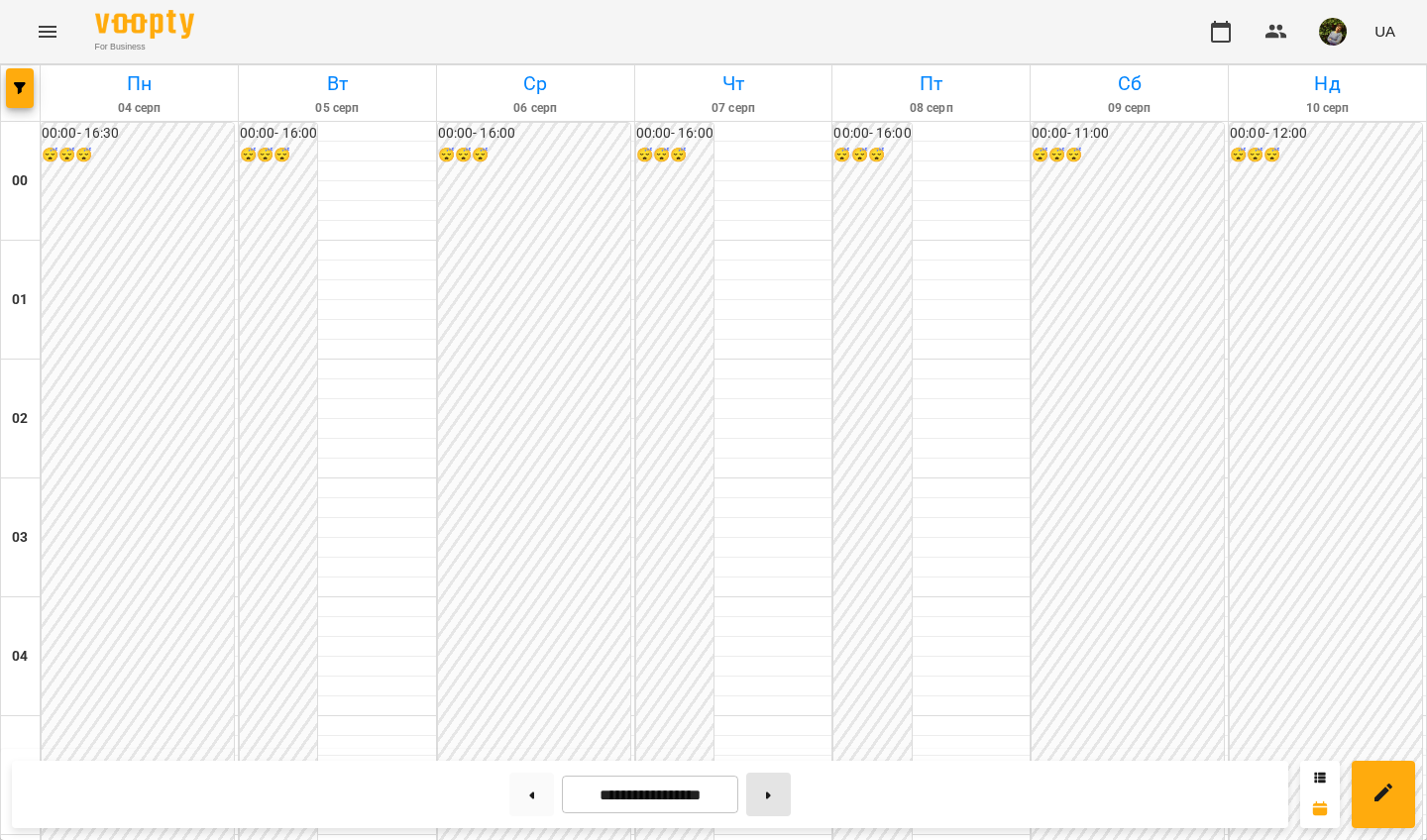 click 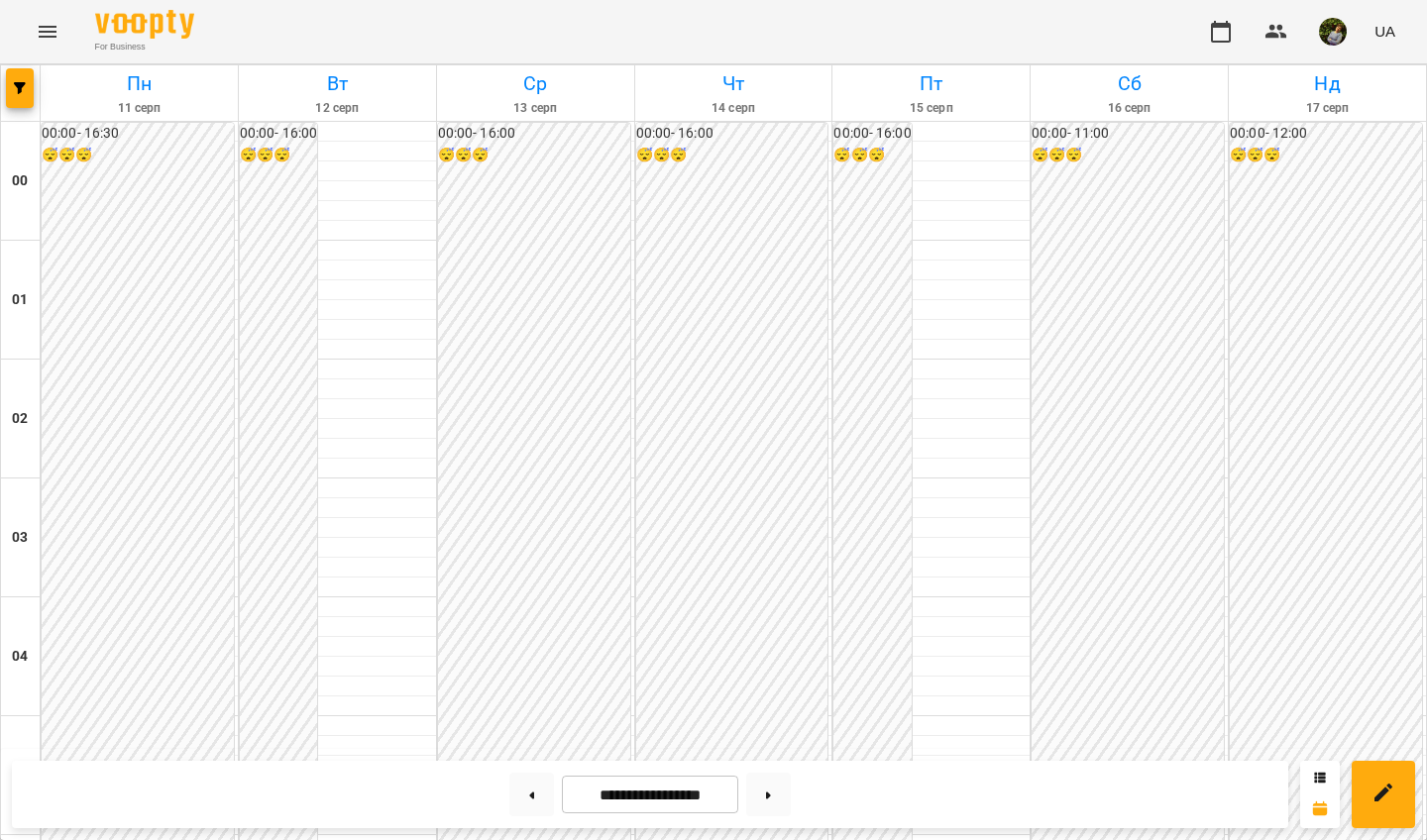 scroll, scrollTop: 1717, scrollLeft: 0, axis: vertical 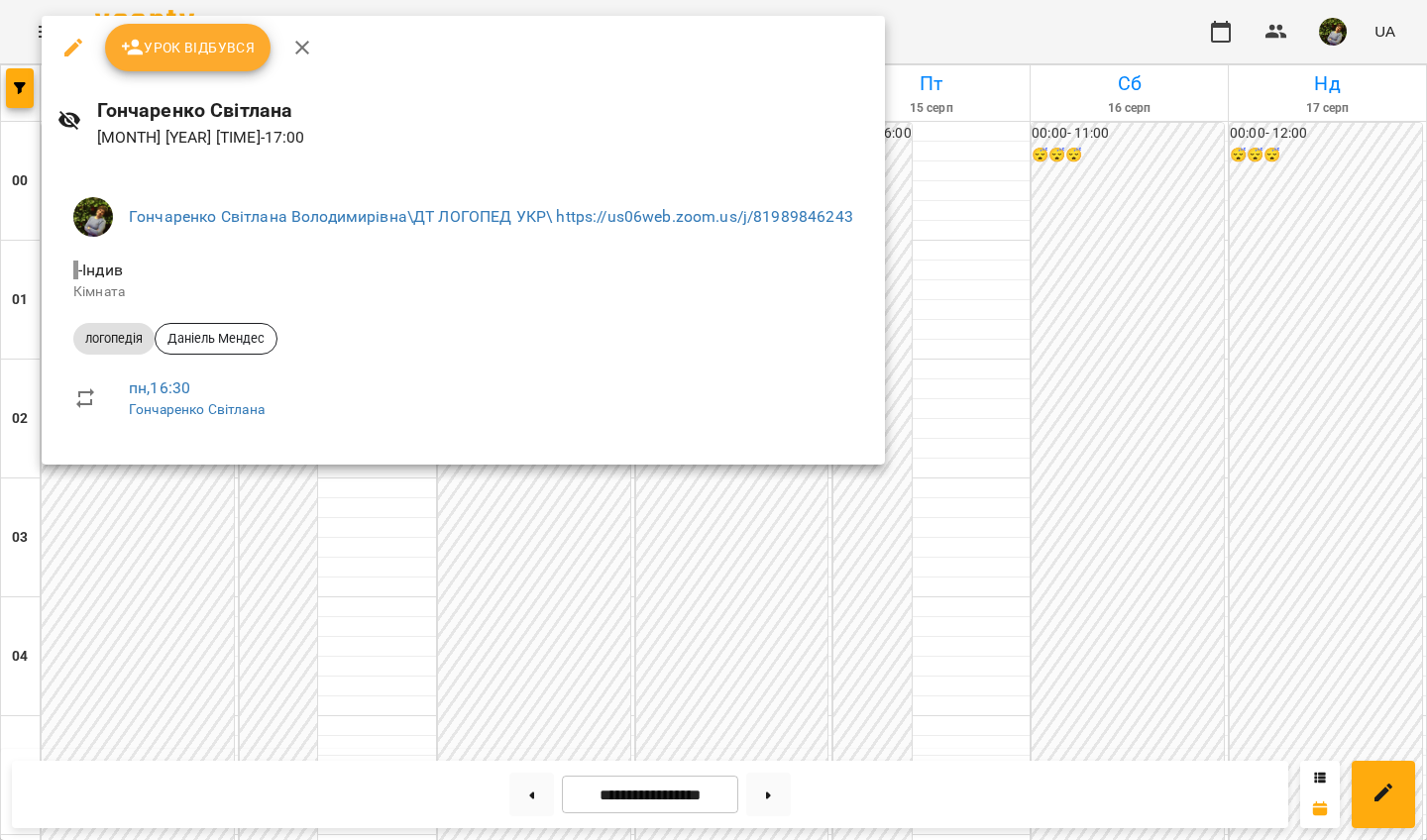 click at bounding box center [714, 420] 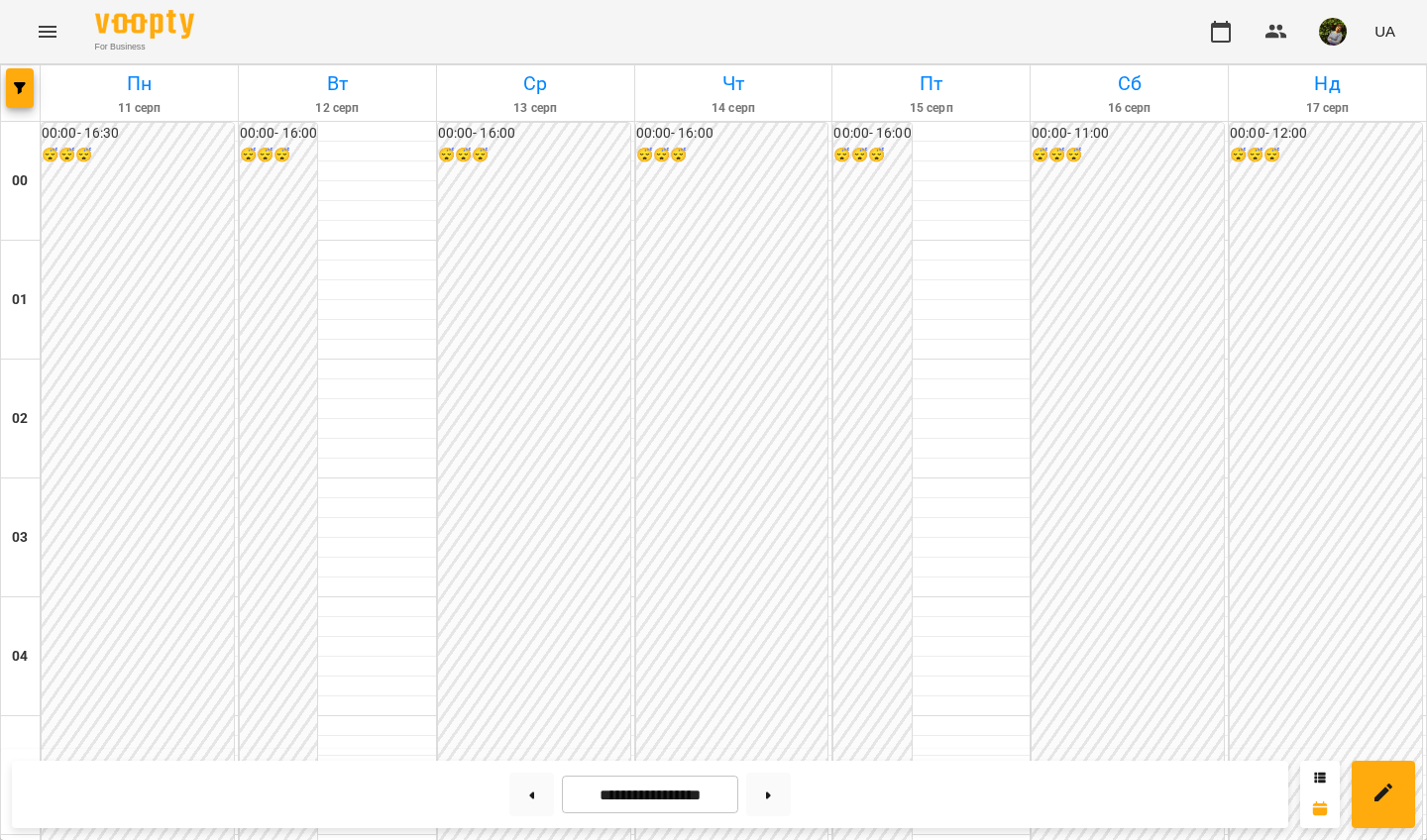 scroll, scrollTop: 2044, scrollLeft: 0, axis: vertical 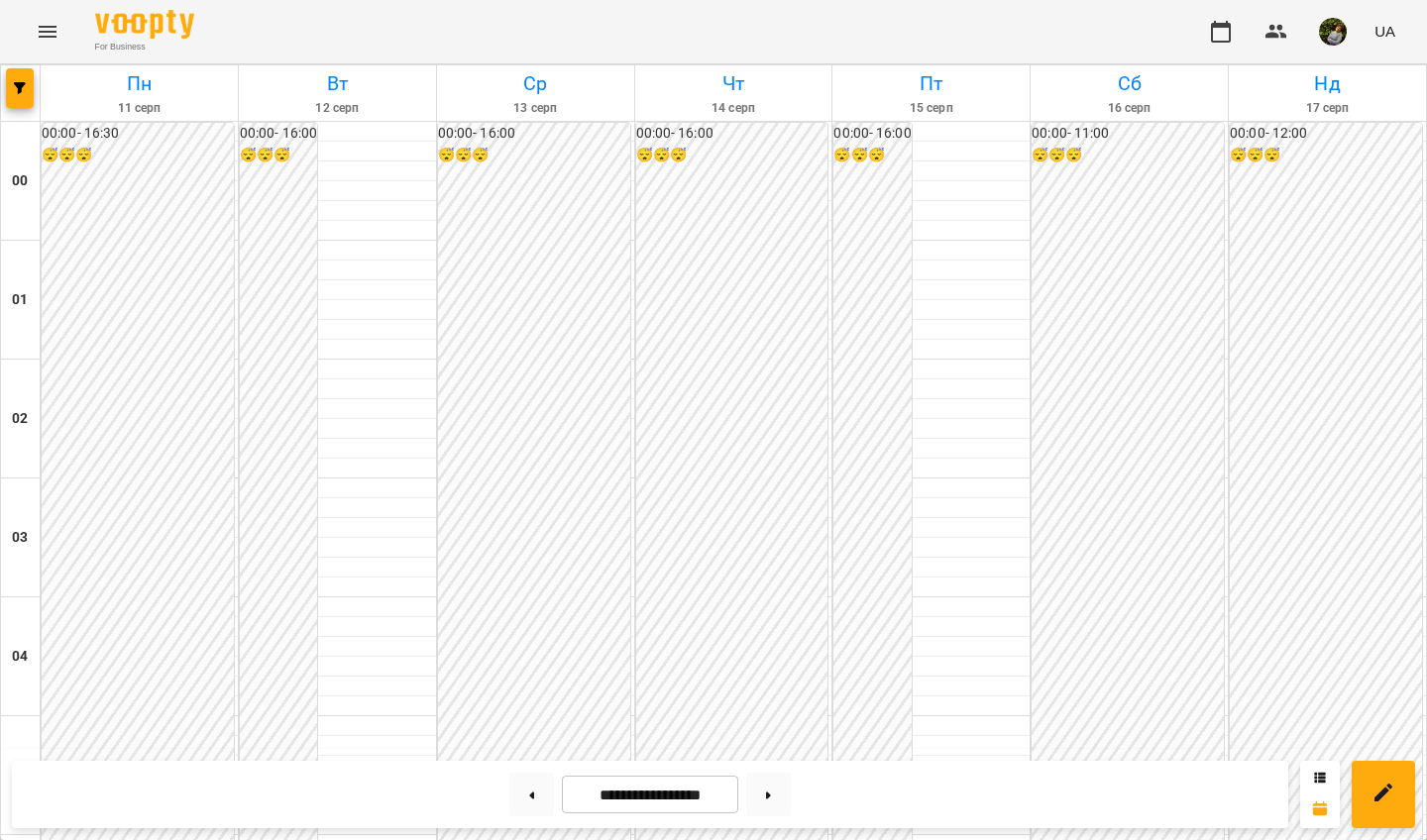 click on "19:00" at bounding box center [337, 2408] 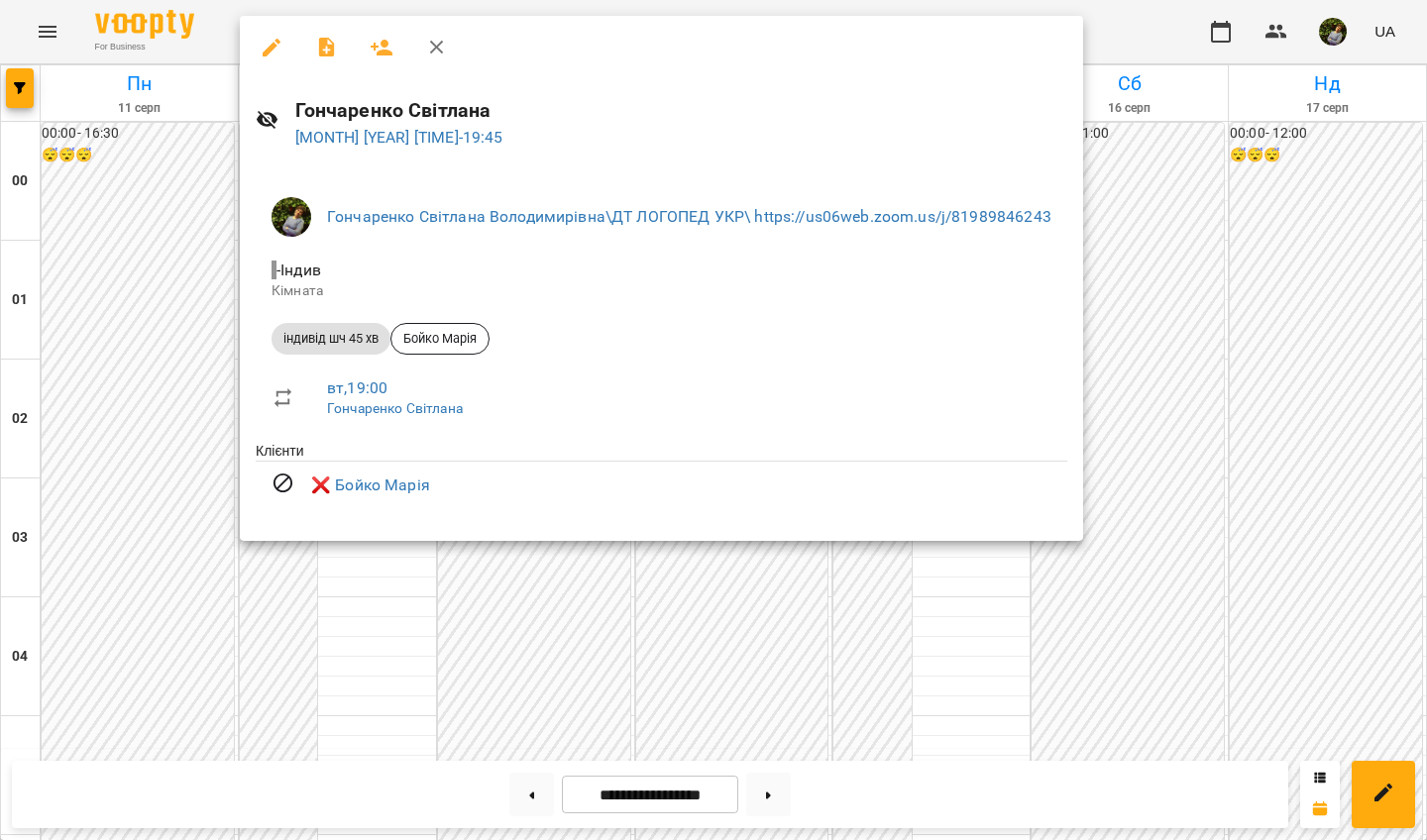 click at bounding box center [714, 420] 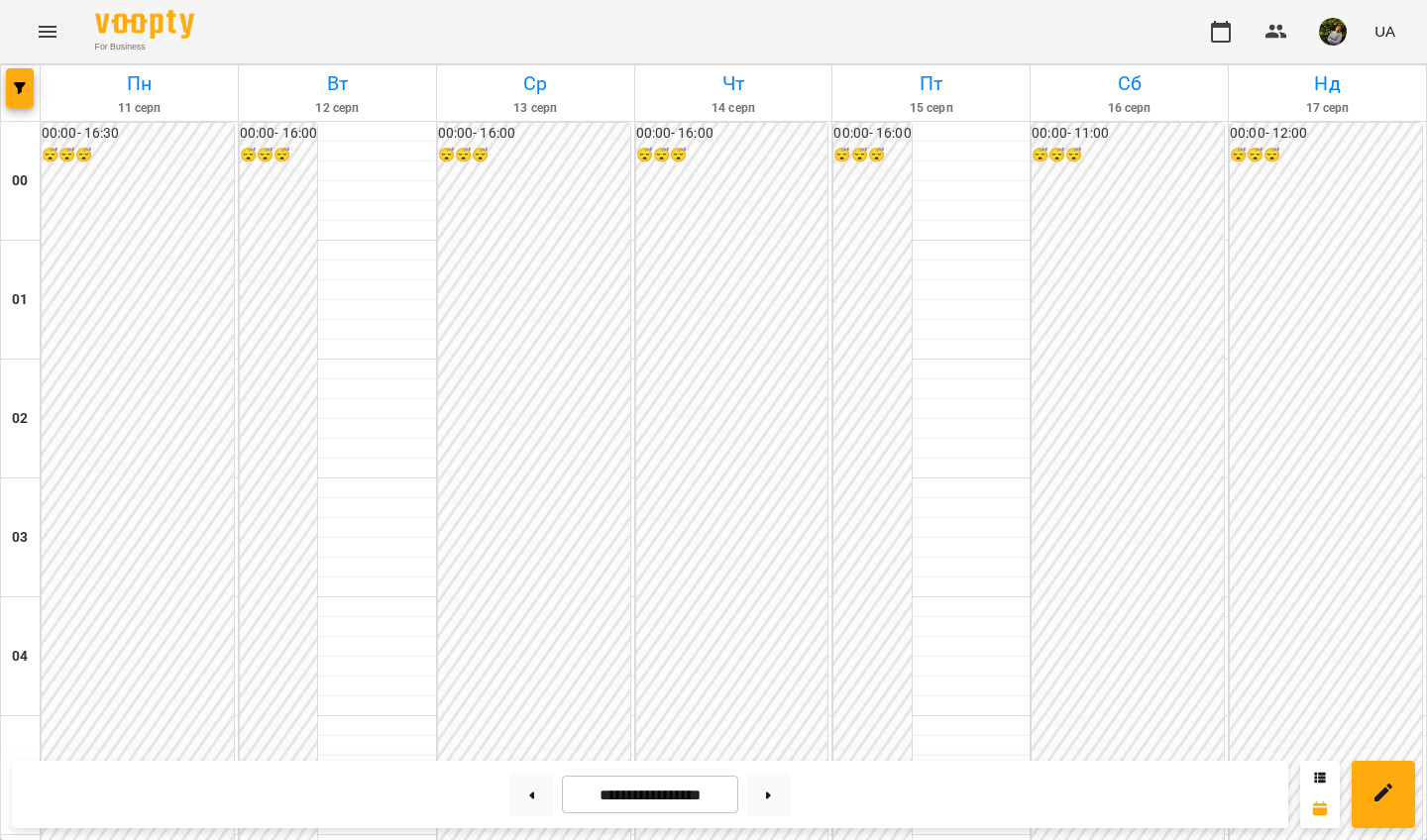 scroll, scrollTop: 1851, scrollLeft: 0, axis: vertical 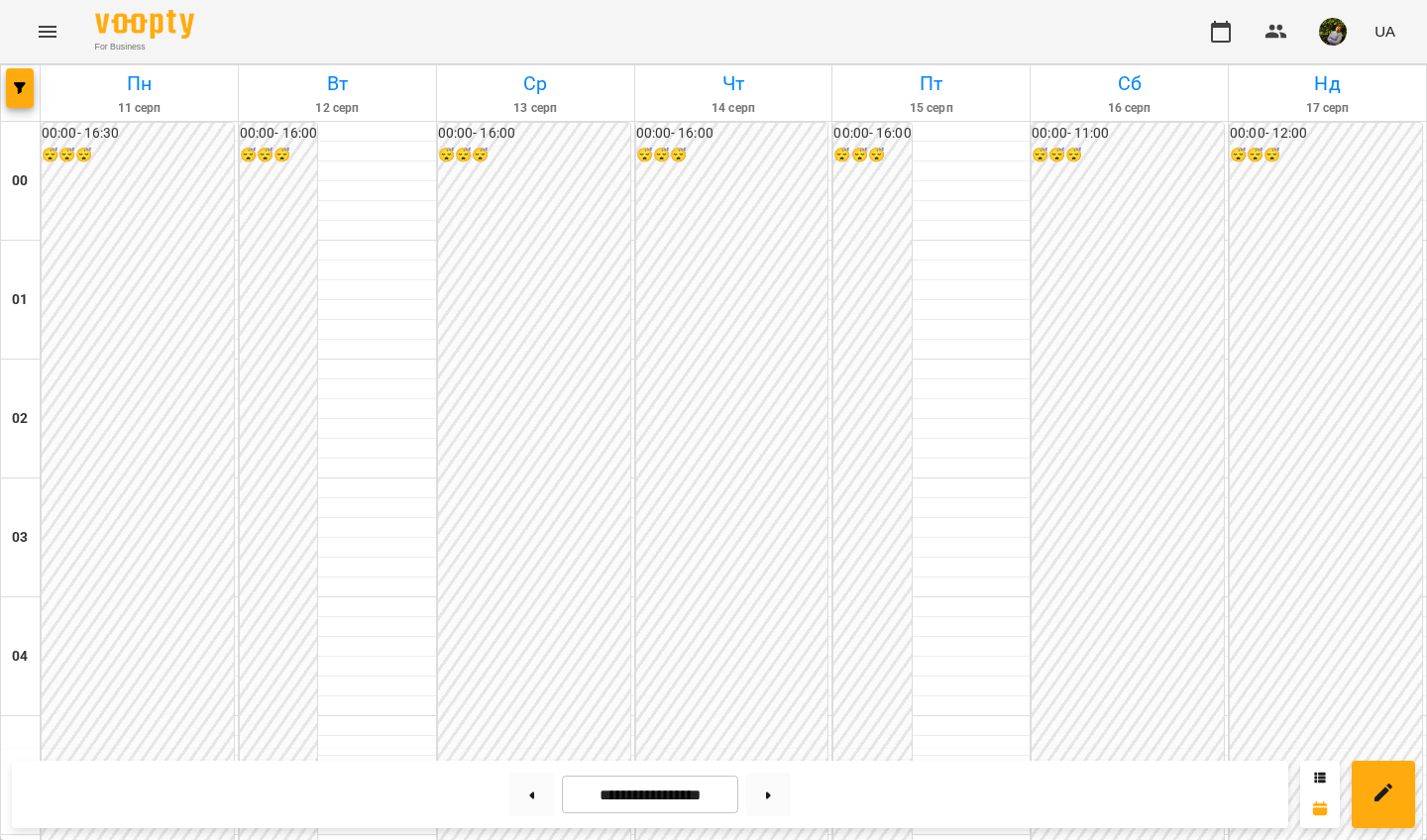 click on "16:15" at bounding box center [733, 2071] 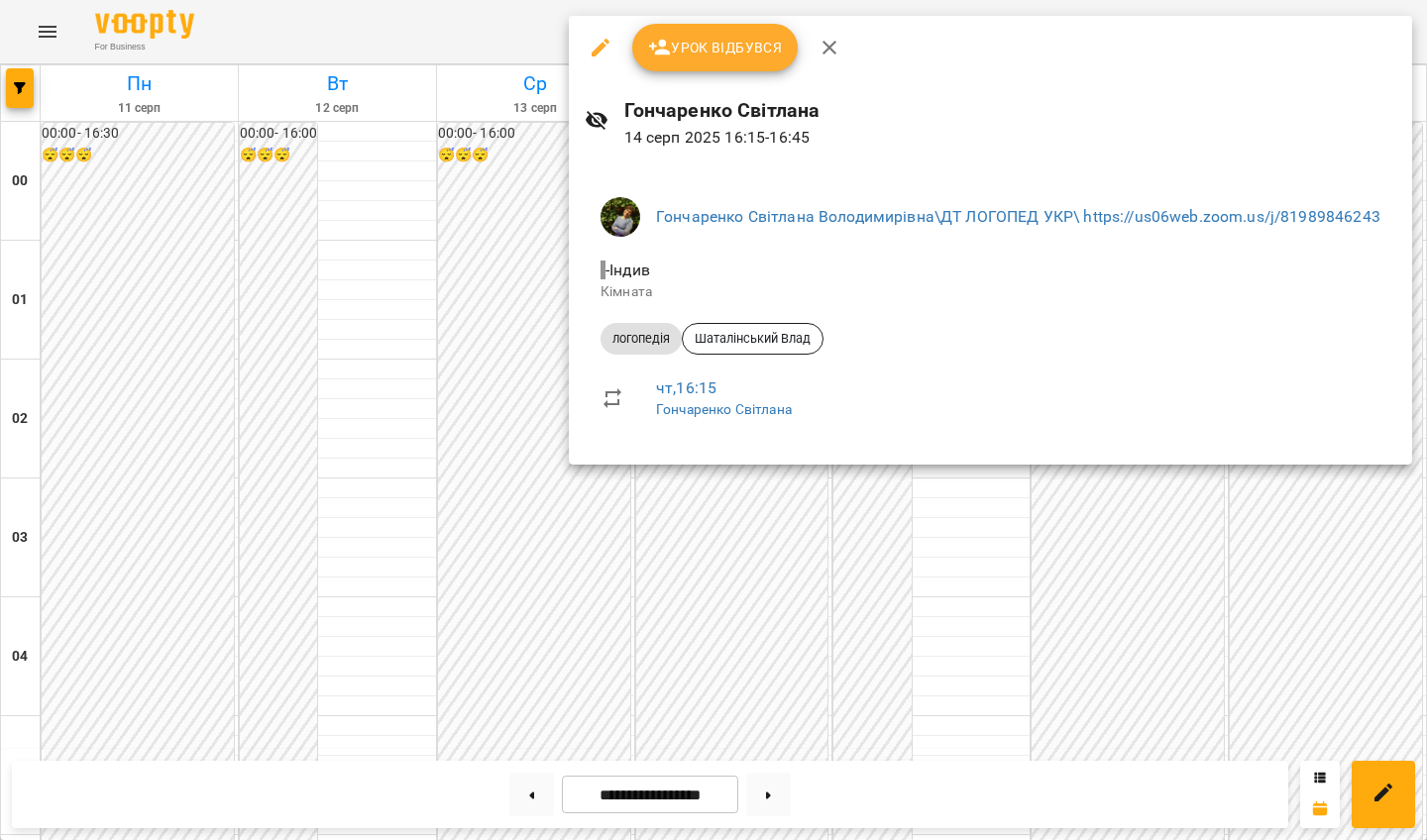 click at bounding box center (714, 420) 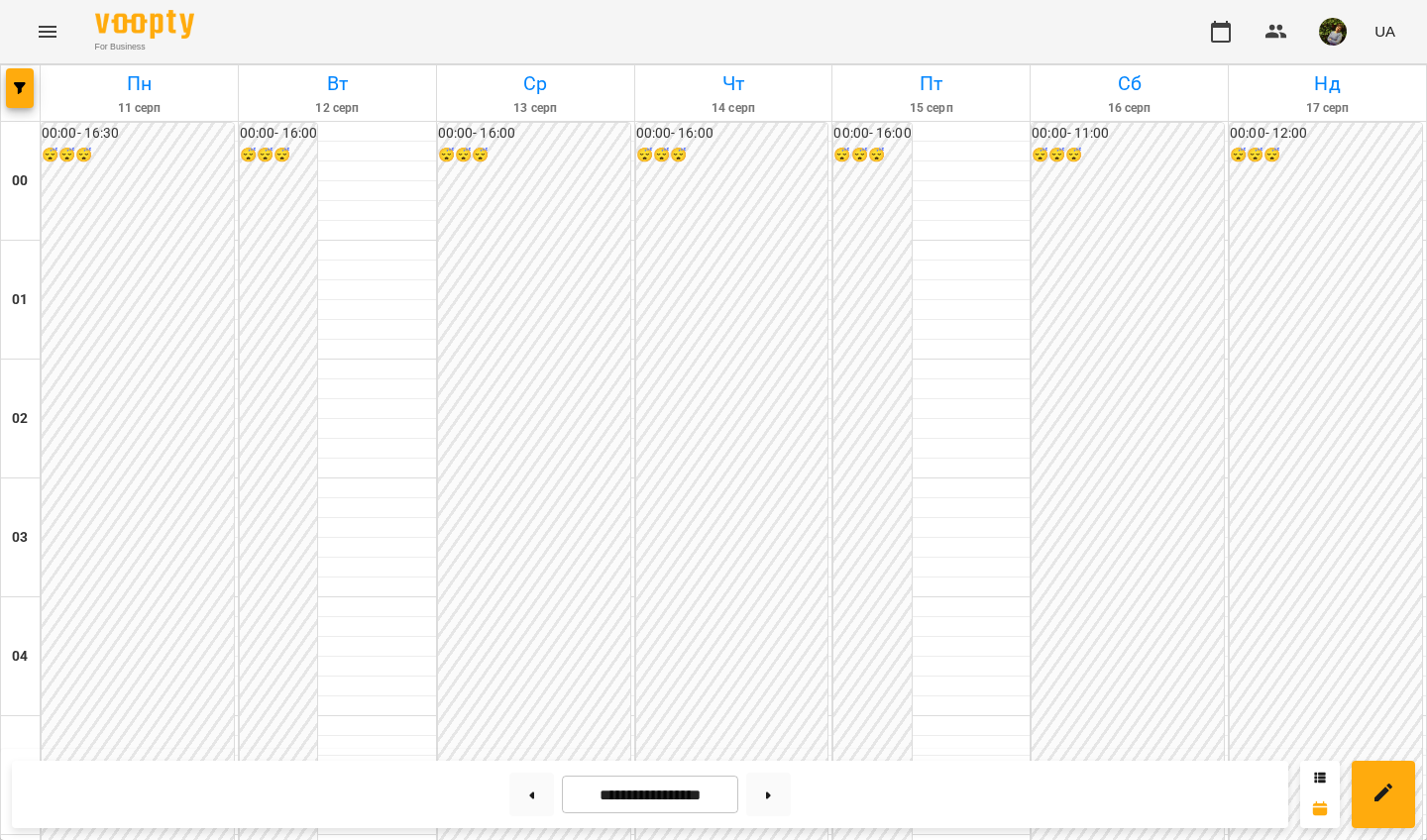 click on "17:00" at bounding box center (535, 2170) 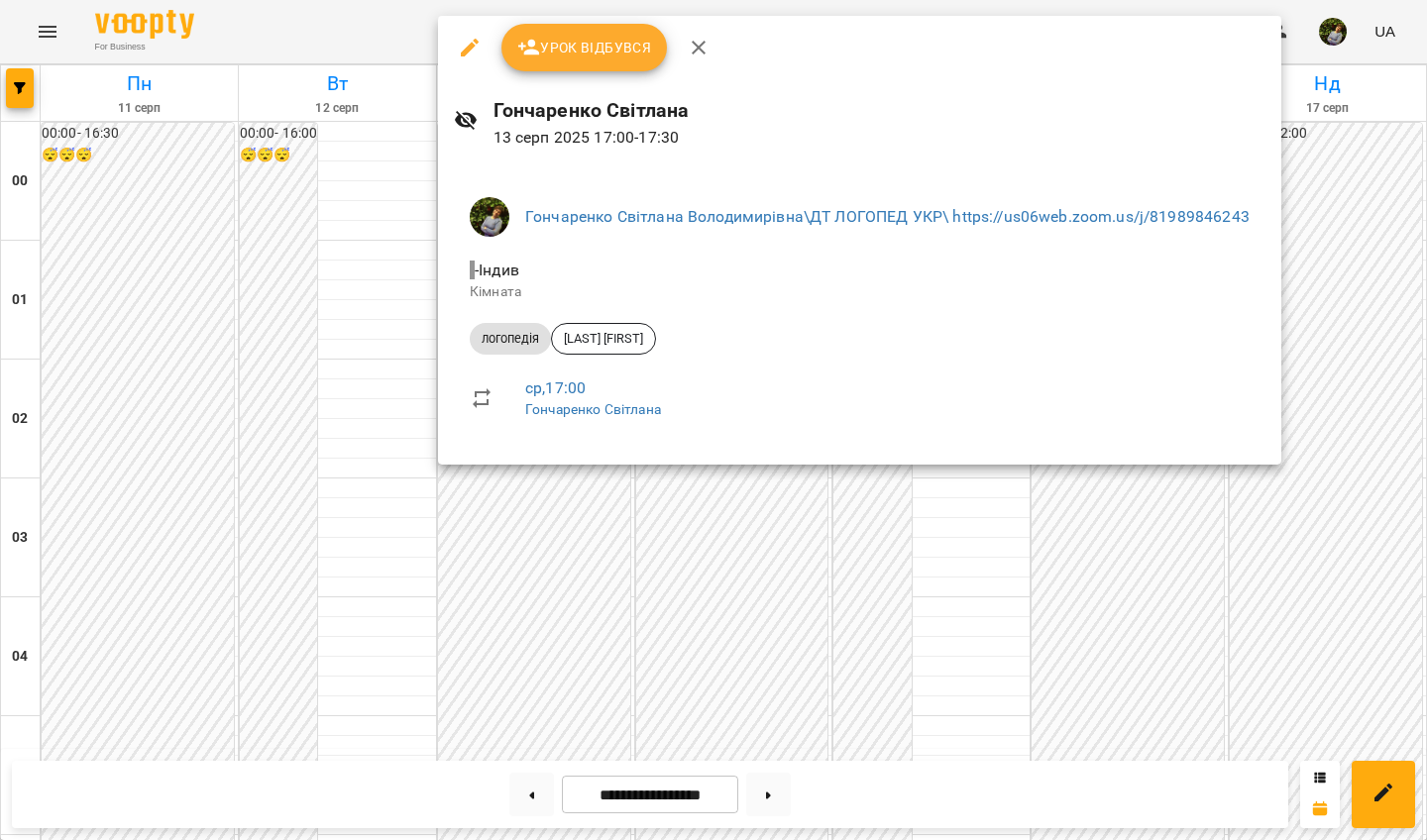 click at bounding box center [714, 420] 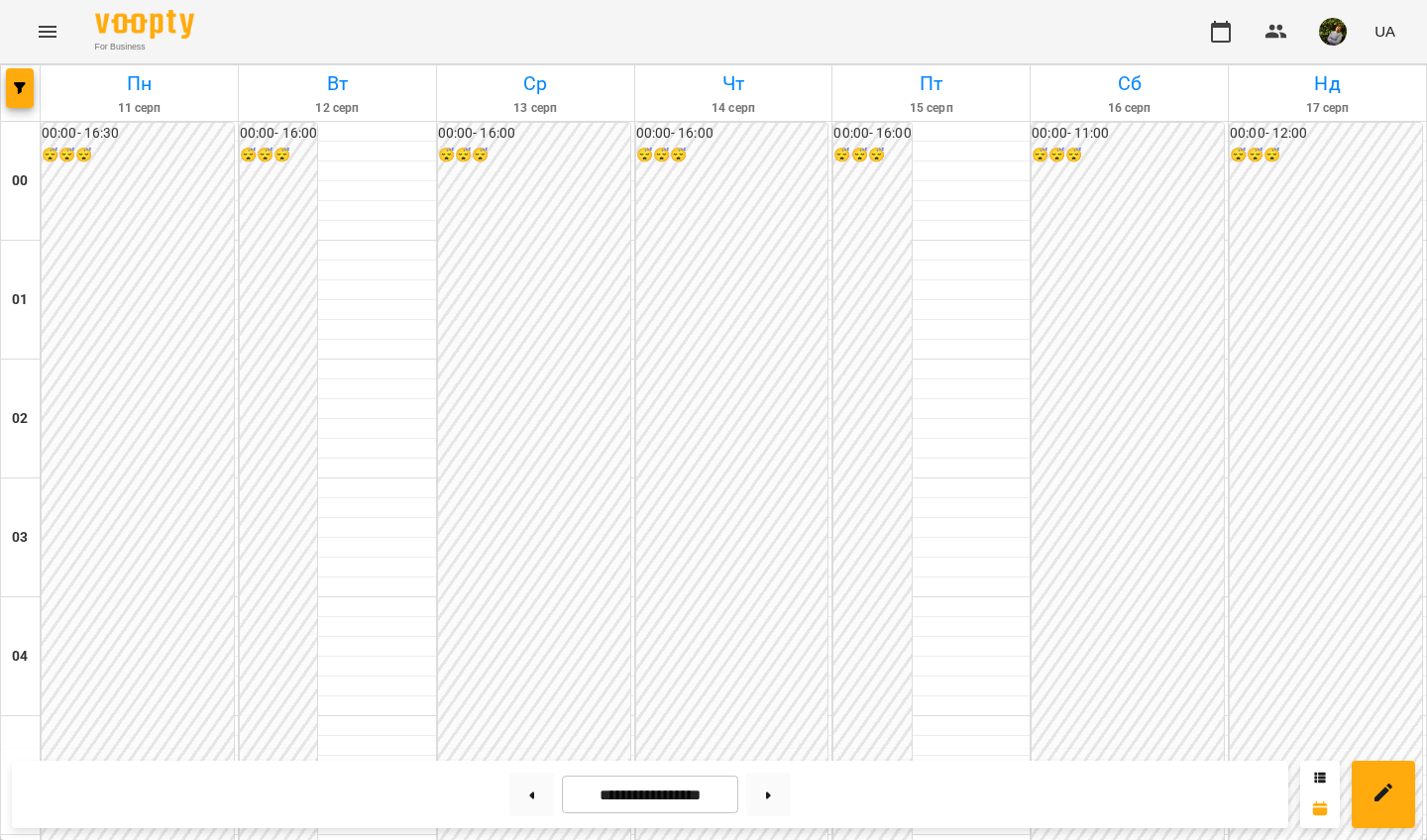 click on "17:00" at bounding box center [931, 2170] 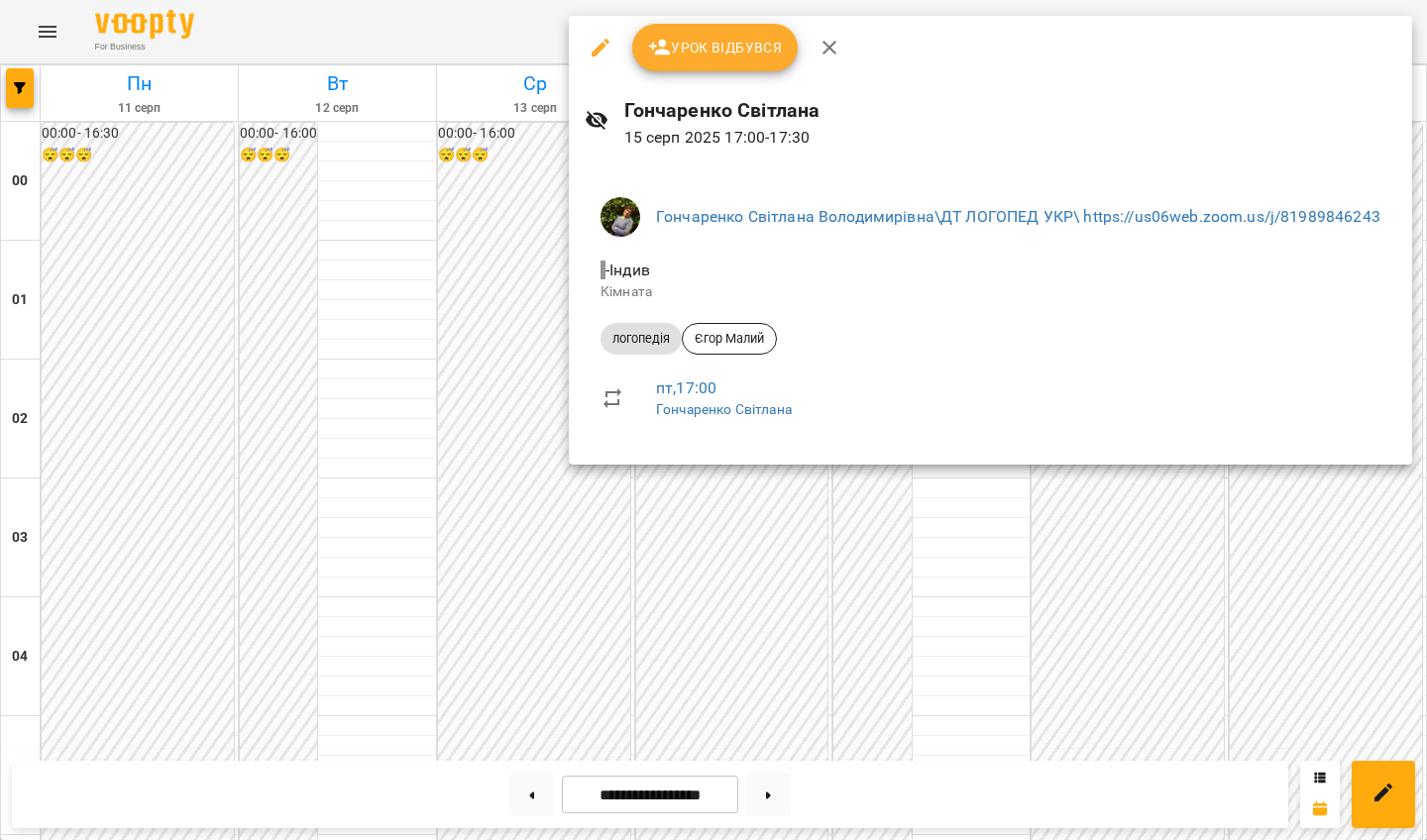 click at bounding box center (714, 420) 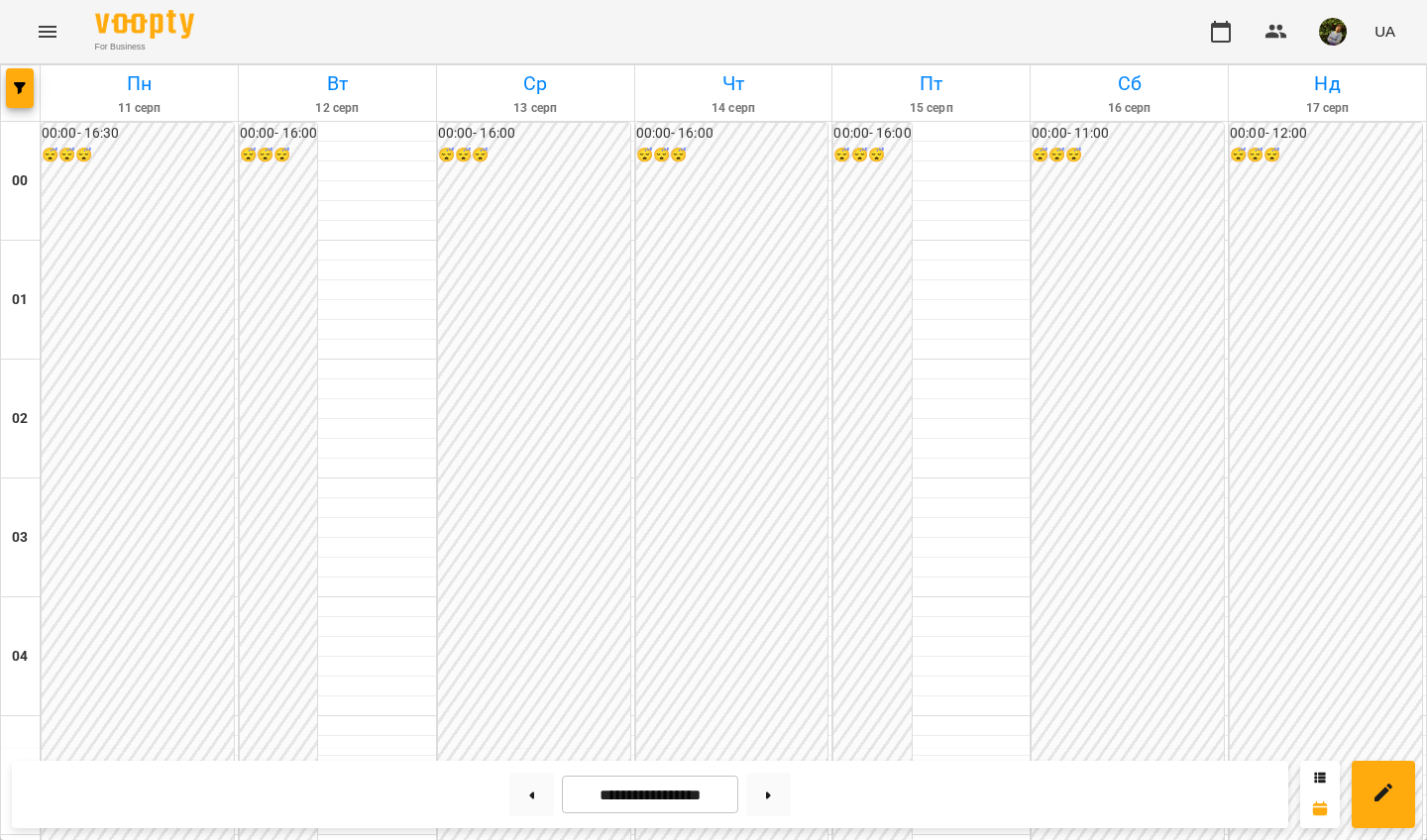click on "16:00" at bounding box center (931, 2051) 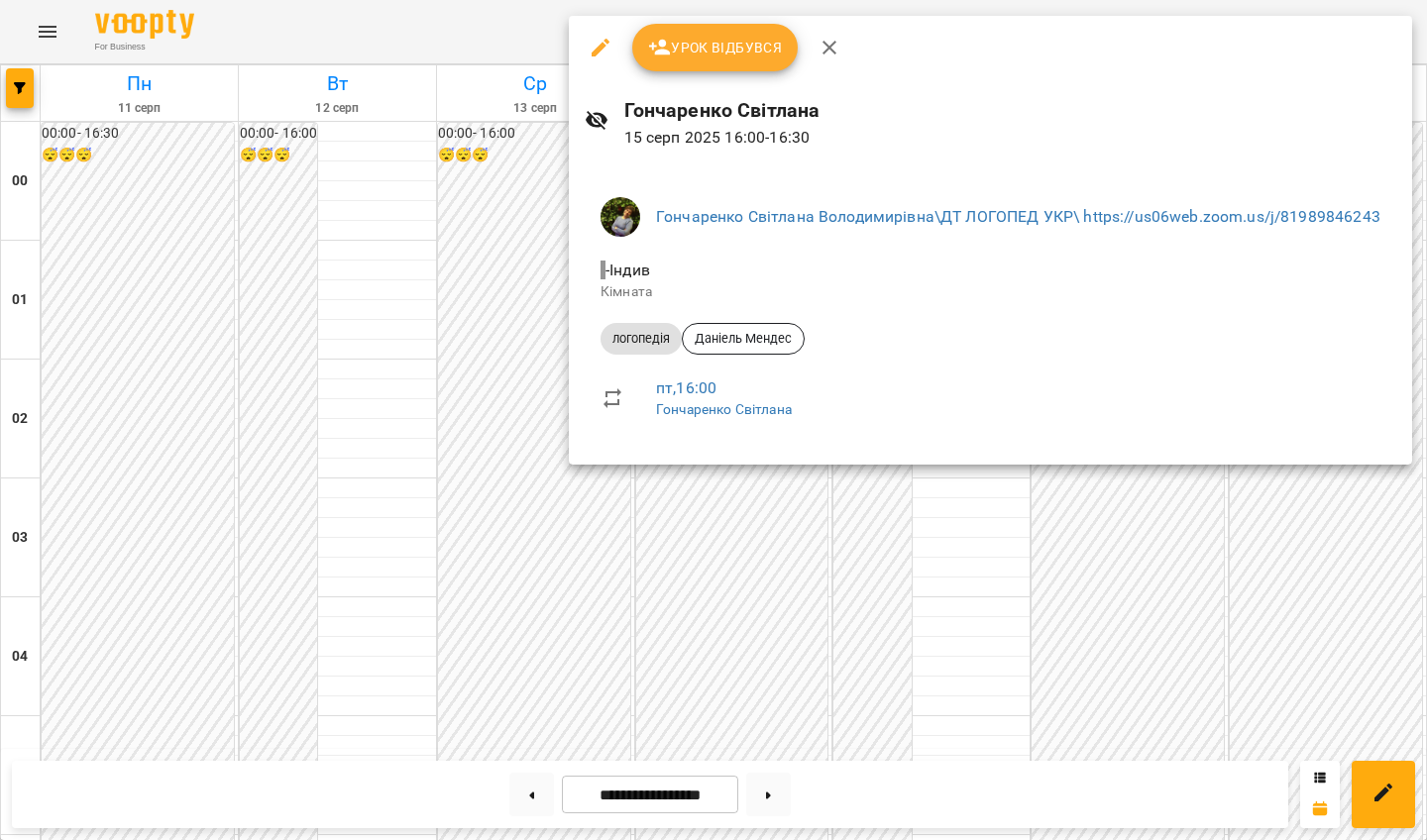click at bounding box center [714, 420] 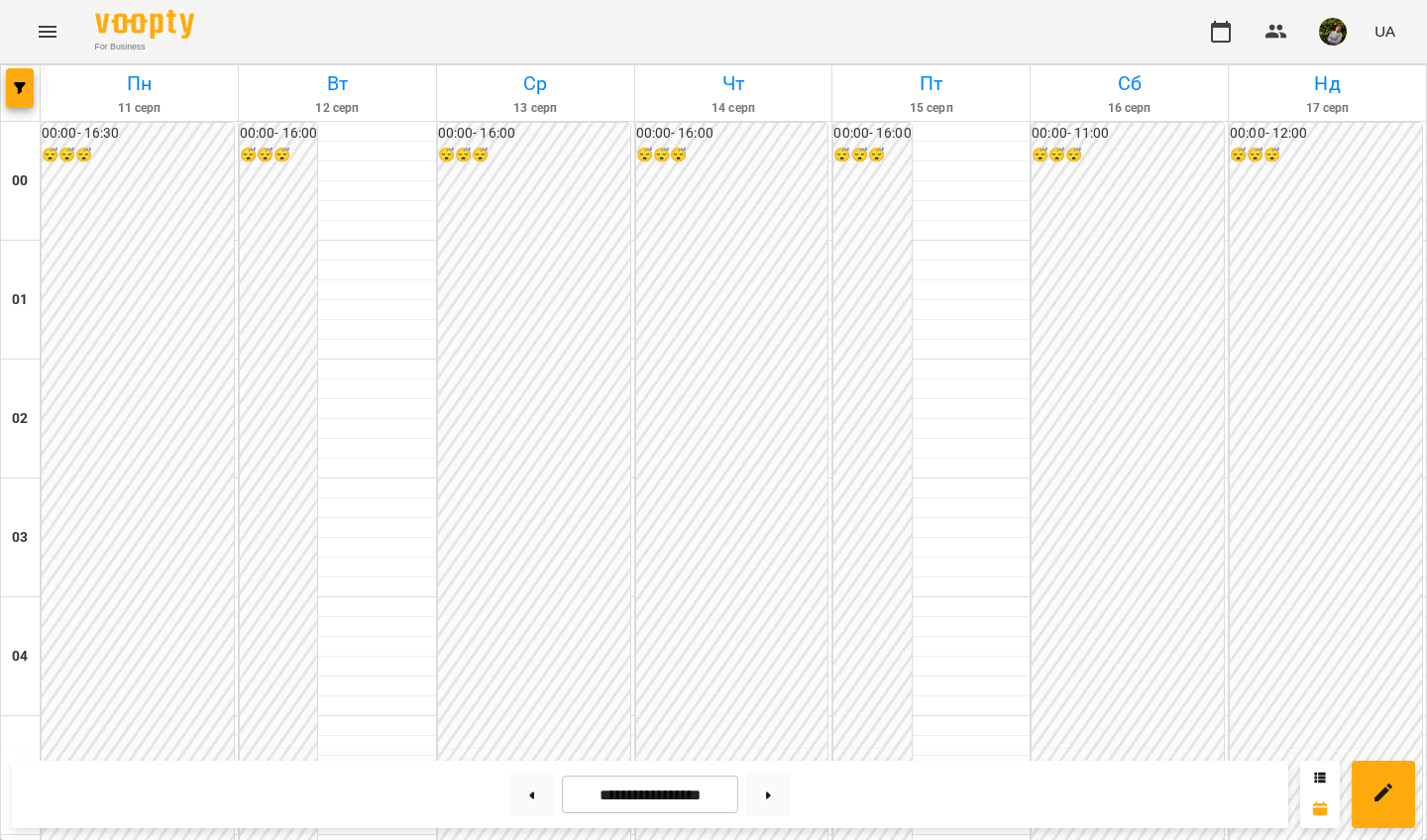 scroll, scrollTop: 1822, scrollLeft: 0, axis: vertical 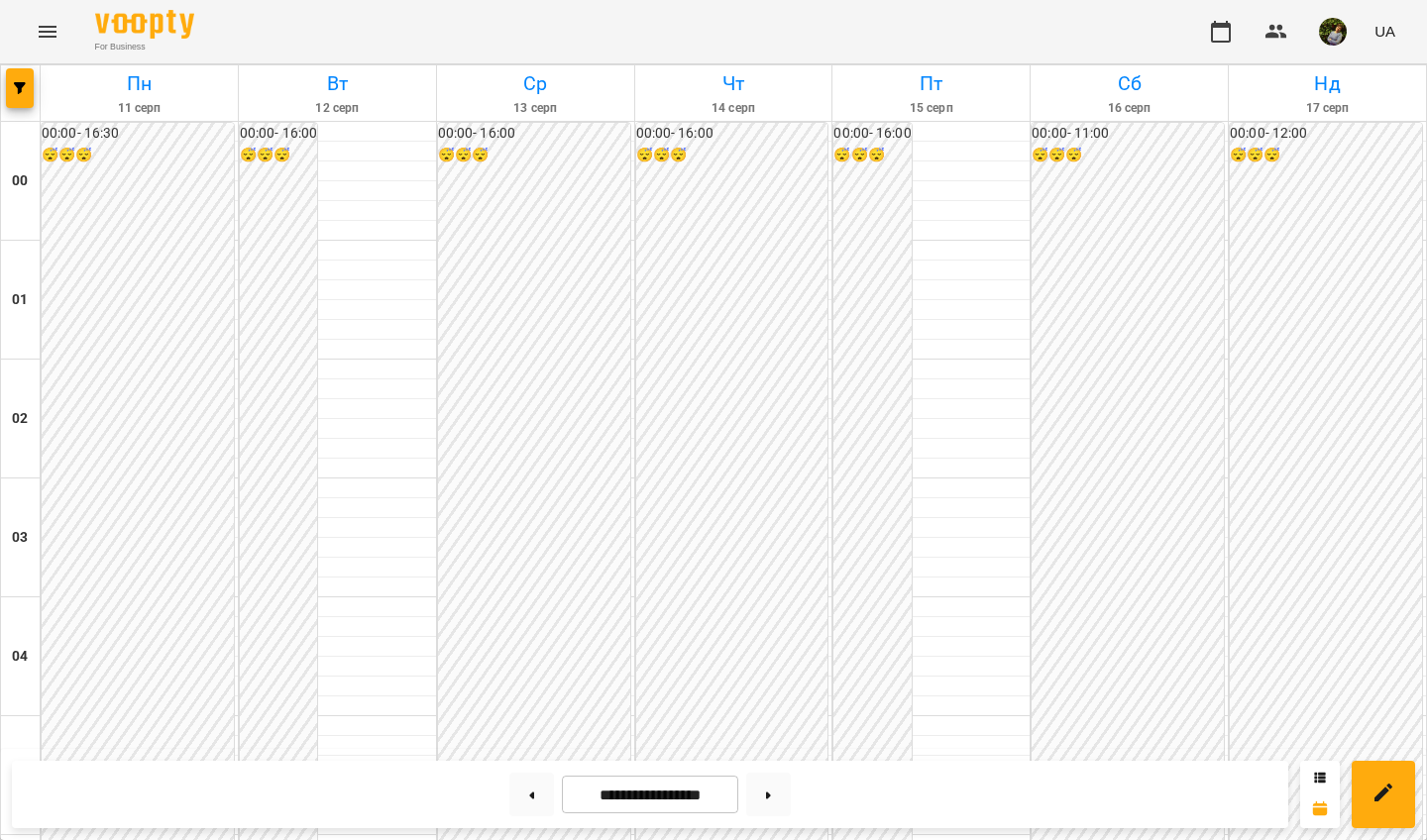 click on "17:10" at bounding box center [165, 2190] 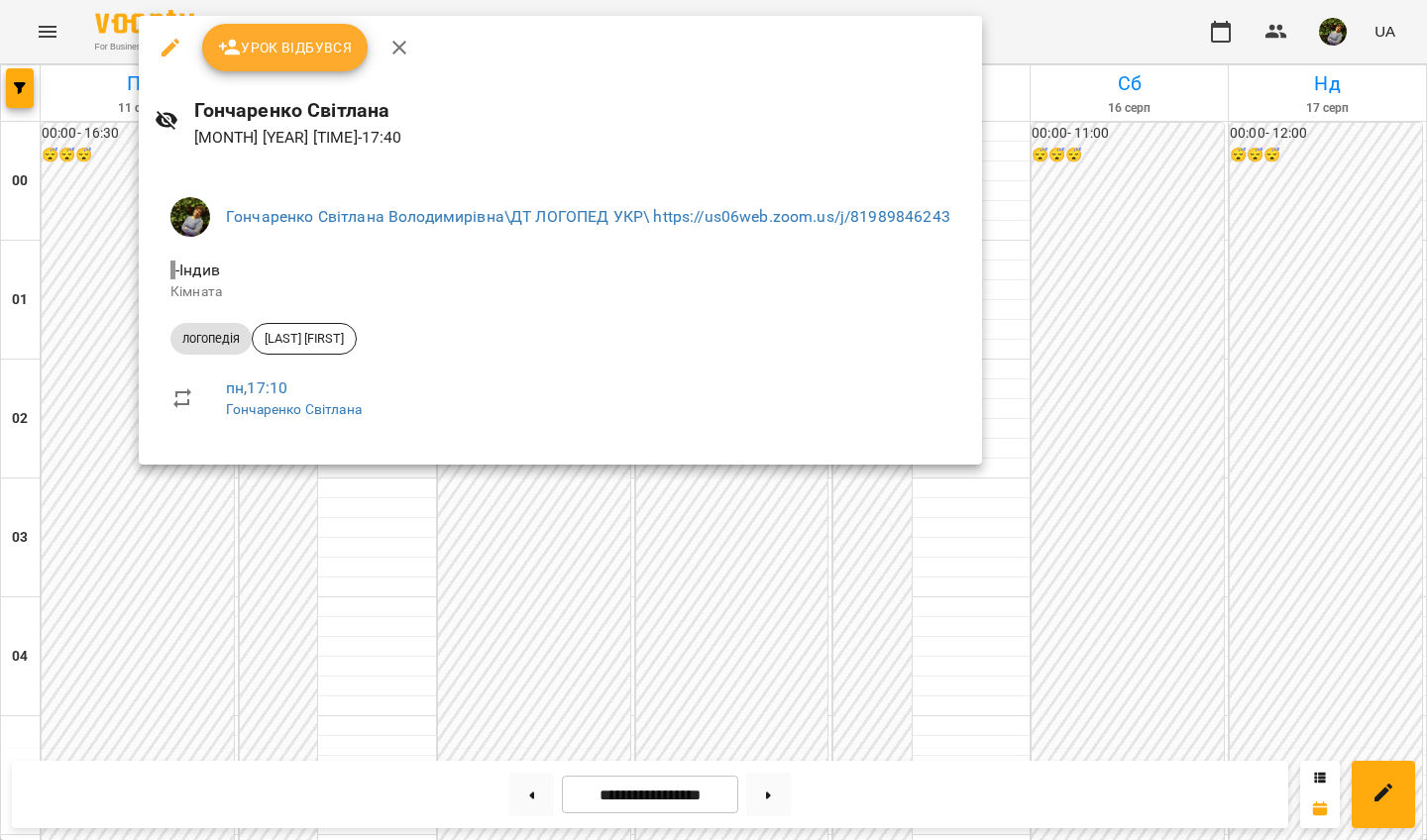 click at bounding box center [714, 420] 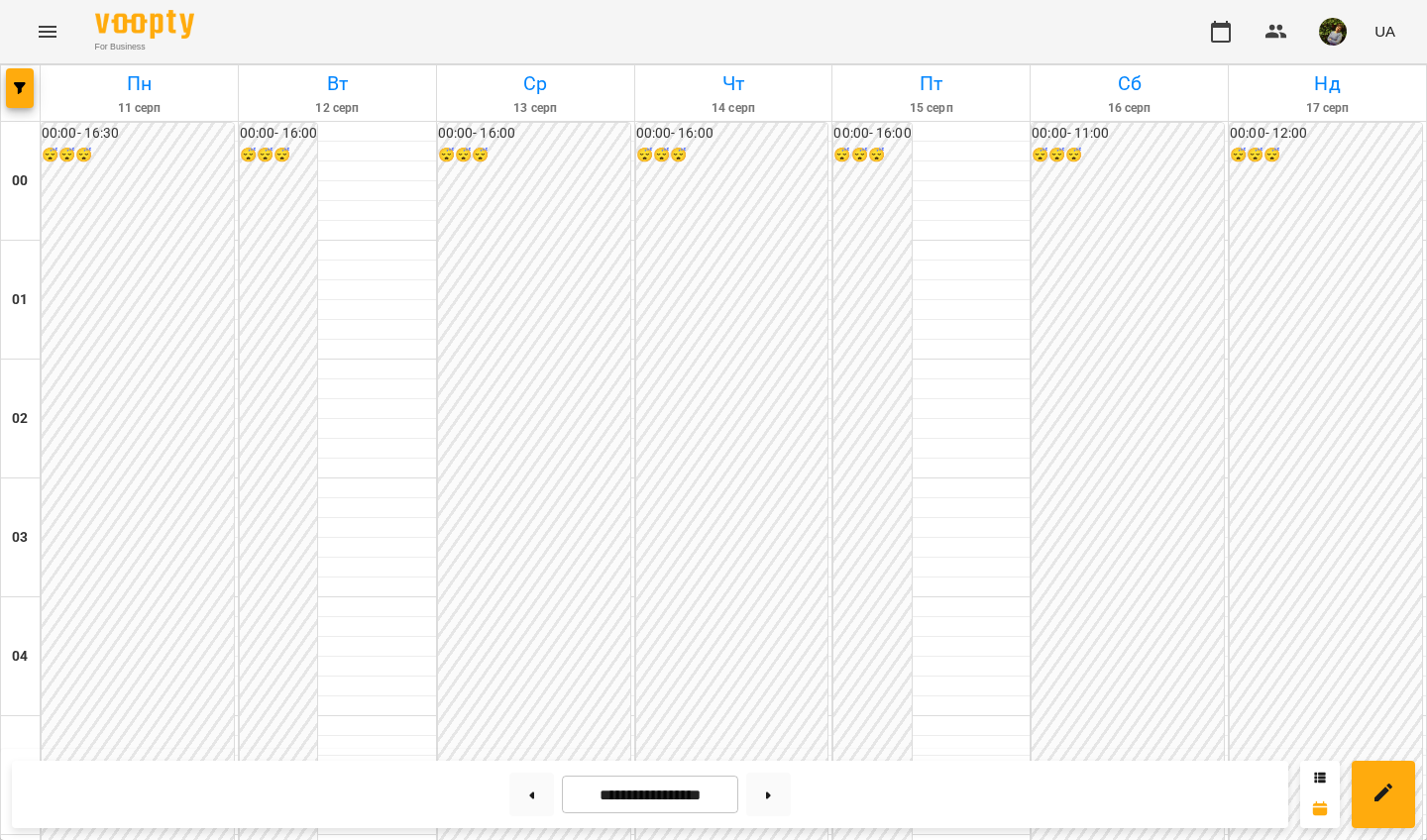 click on "17:10" at bounding box center (67, 2190) 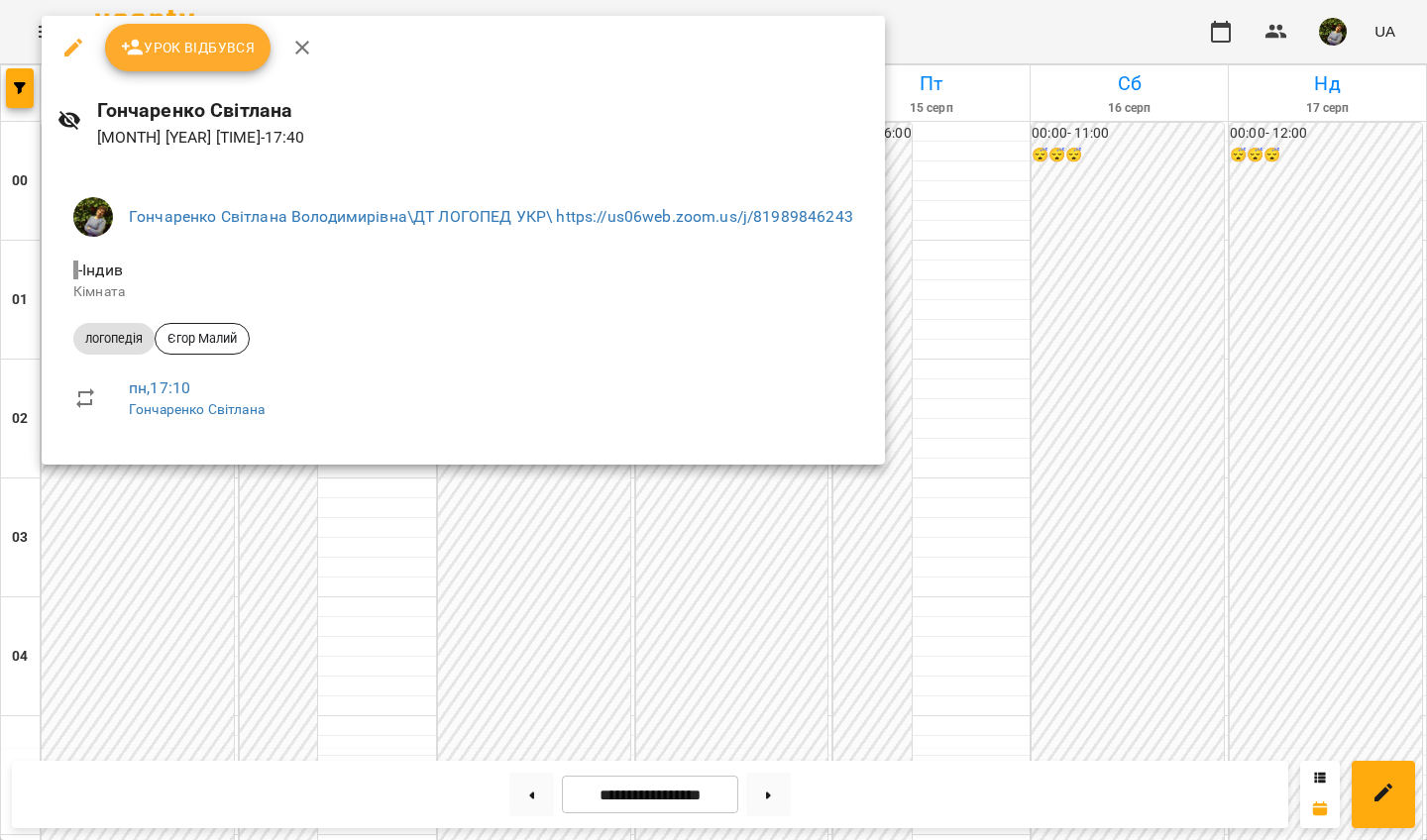 click at bounding box center [714, 420] 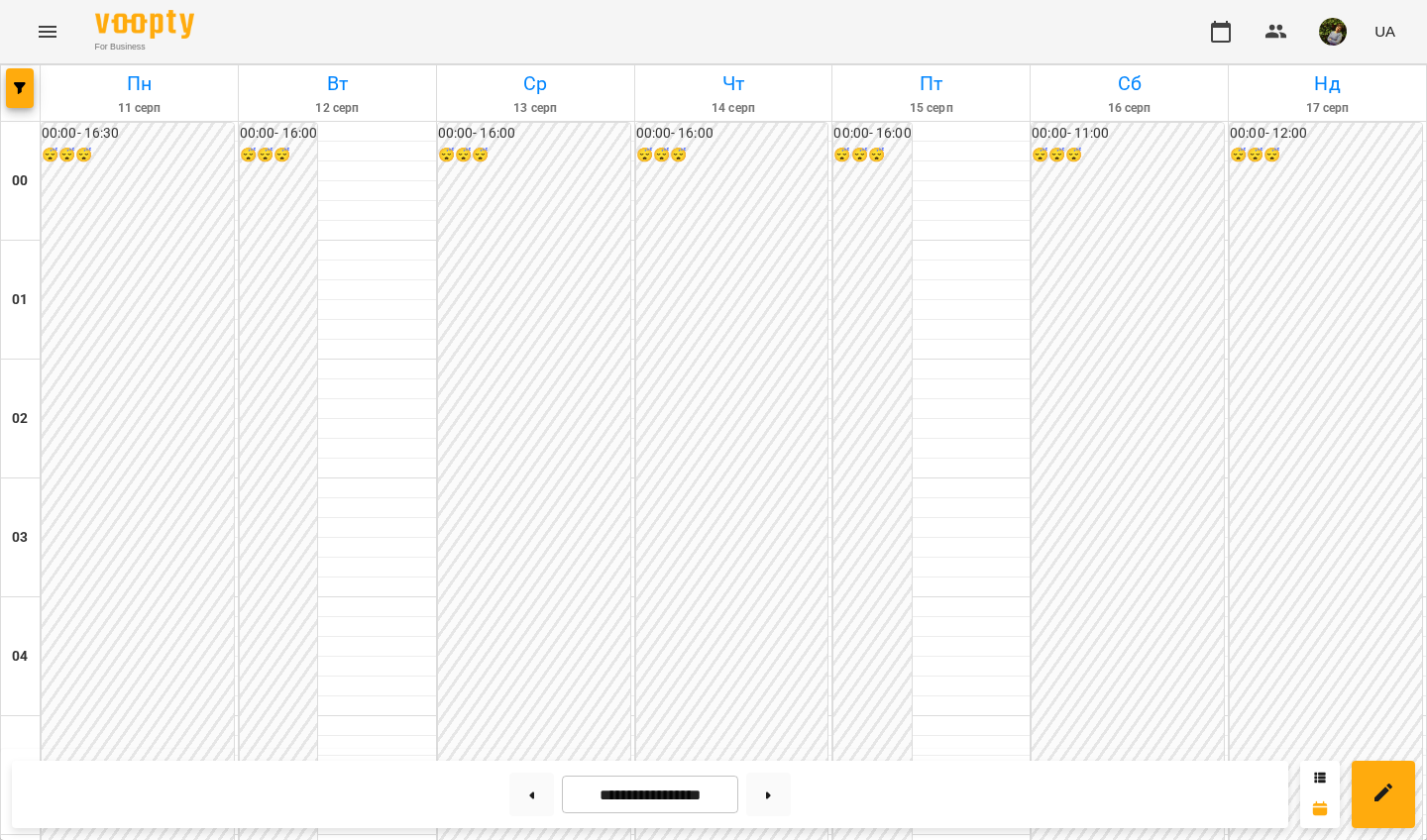 click on "індивід шч 45 хв - [LAST] [FIRST]" at bounding box center [139, 2335] 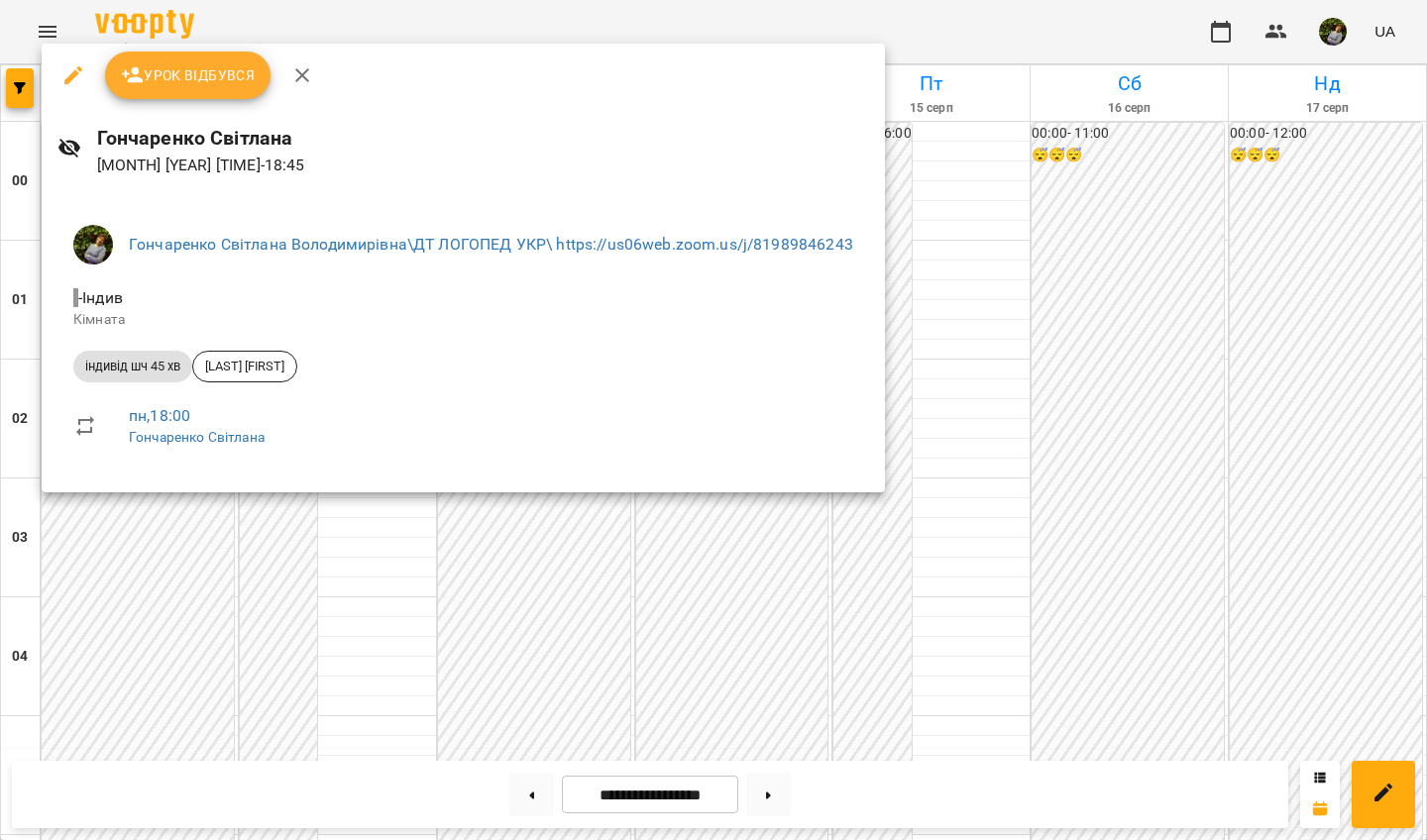 click at bounding box center [714, 420] 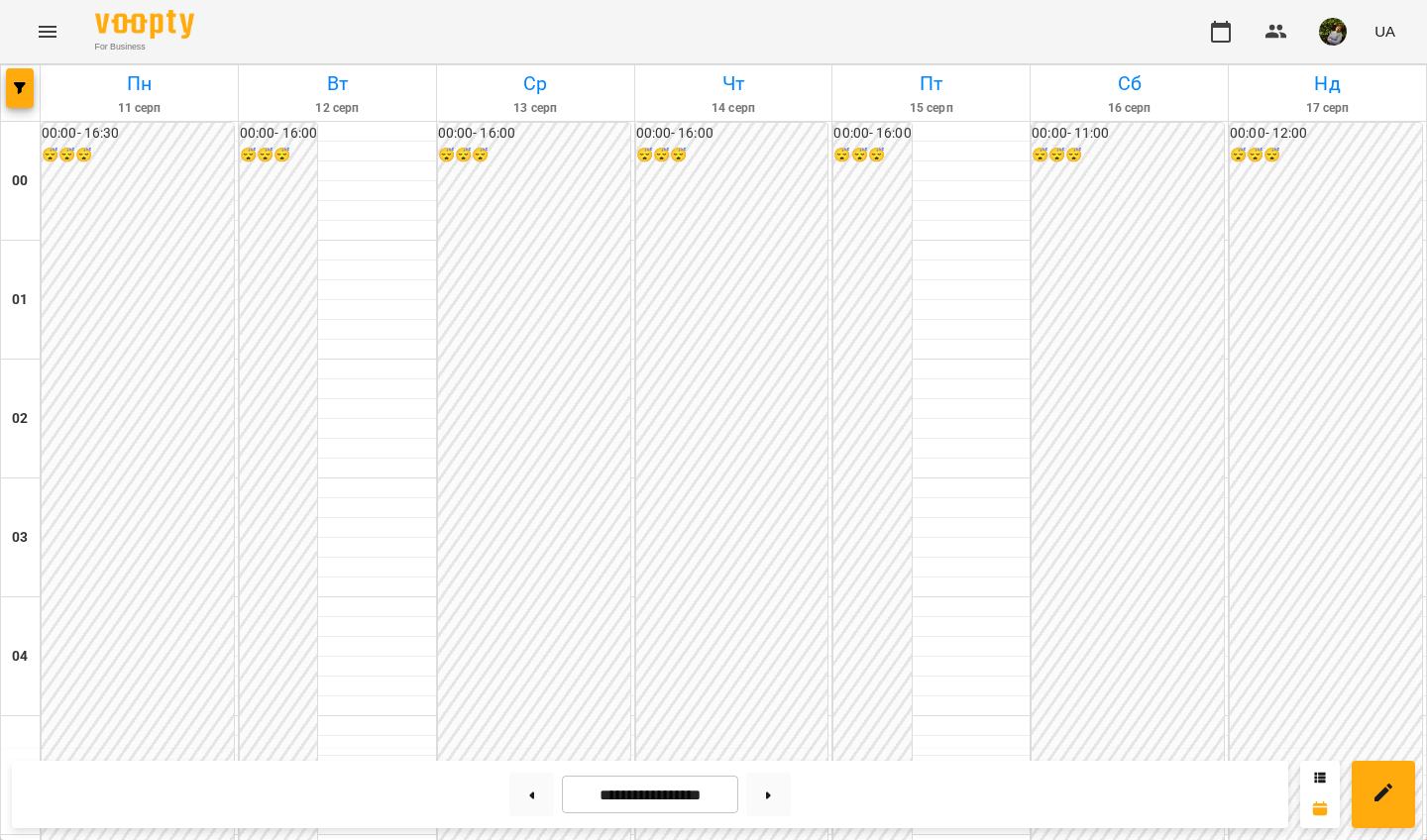 click on "16:15" at bounding box center (733, 2071) 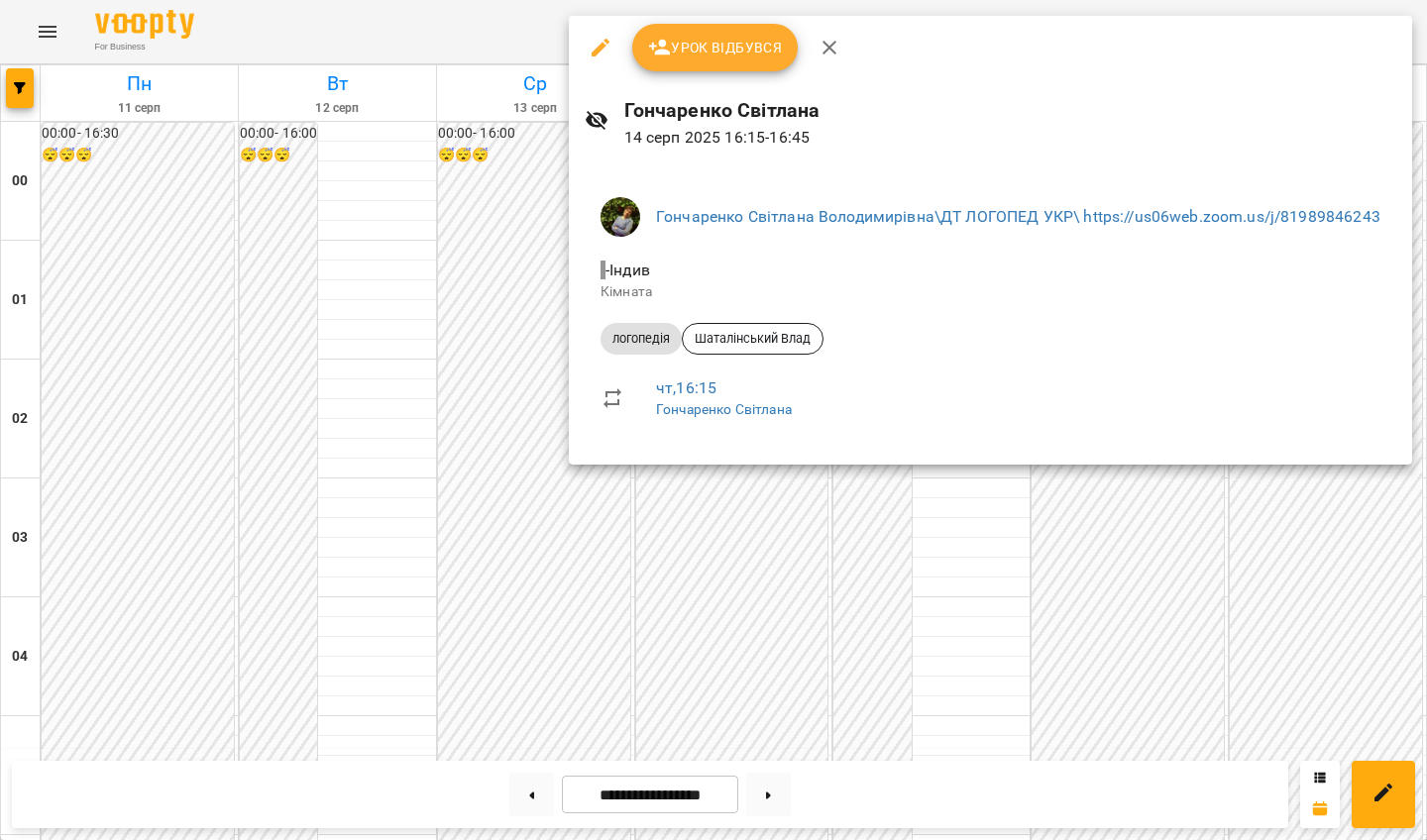 click at bounding box center (714, 420) 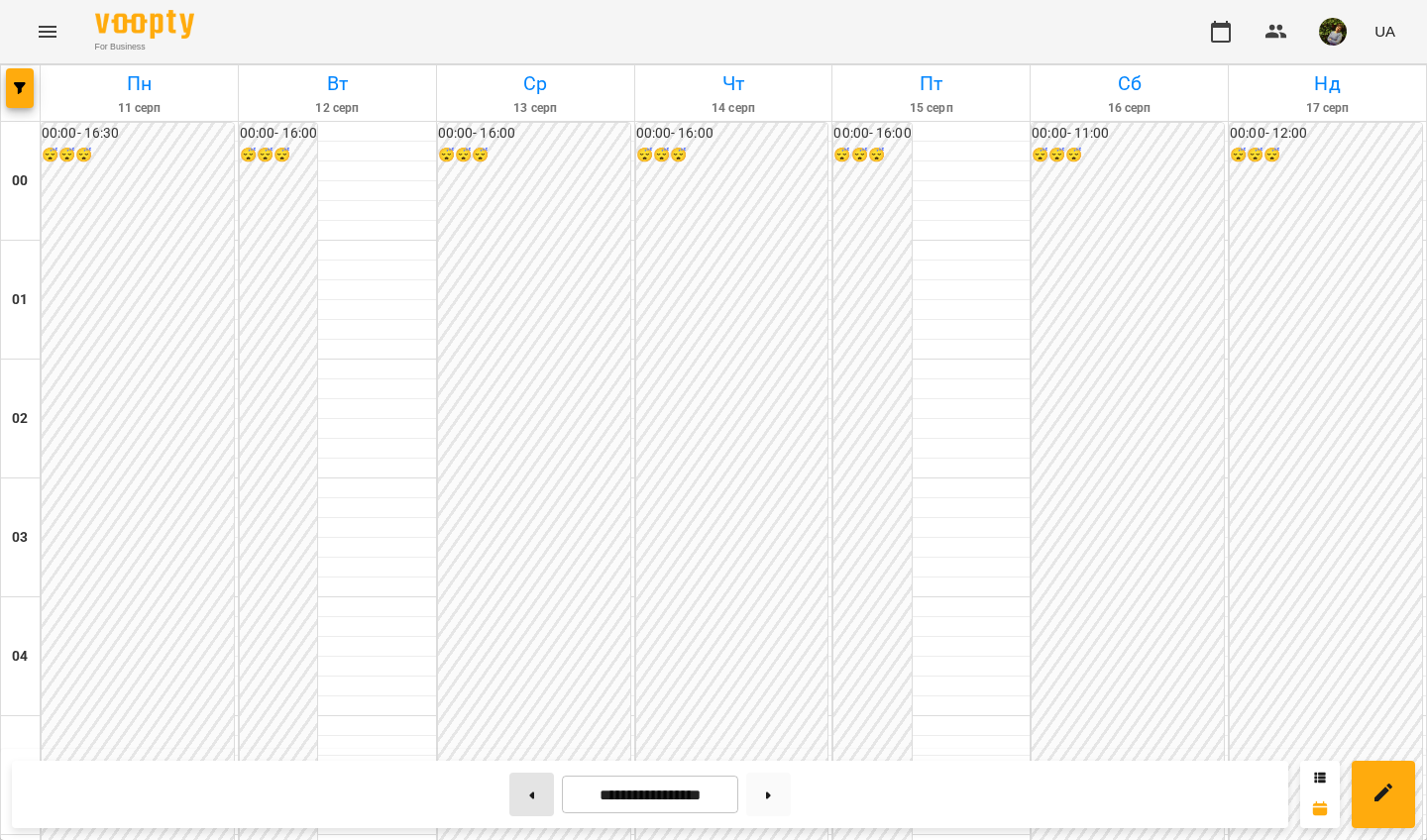 click 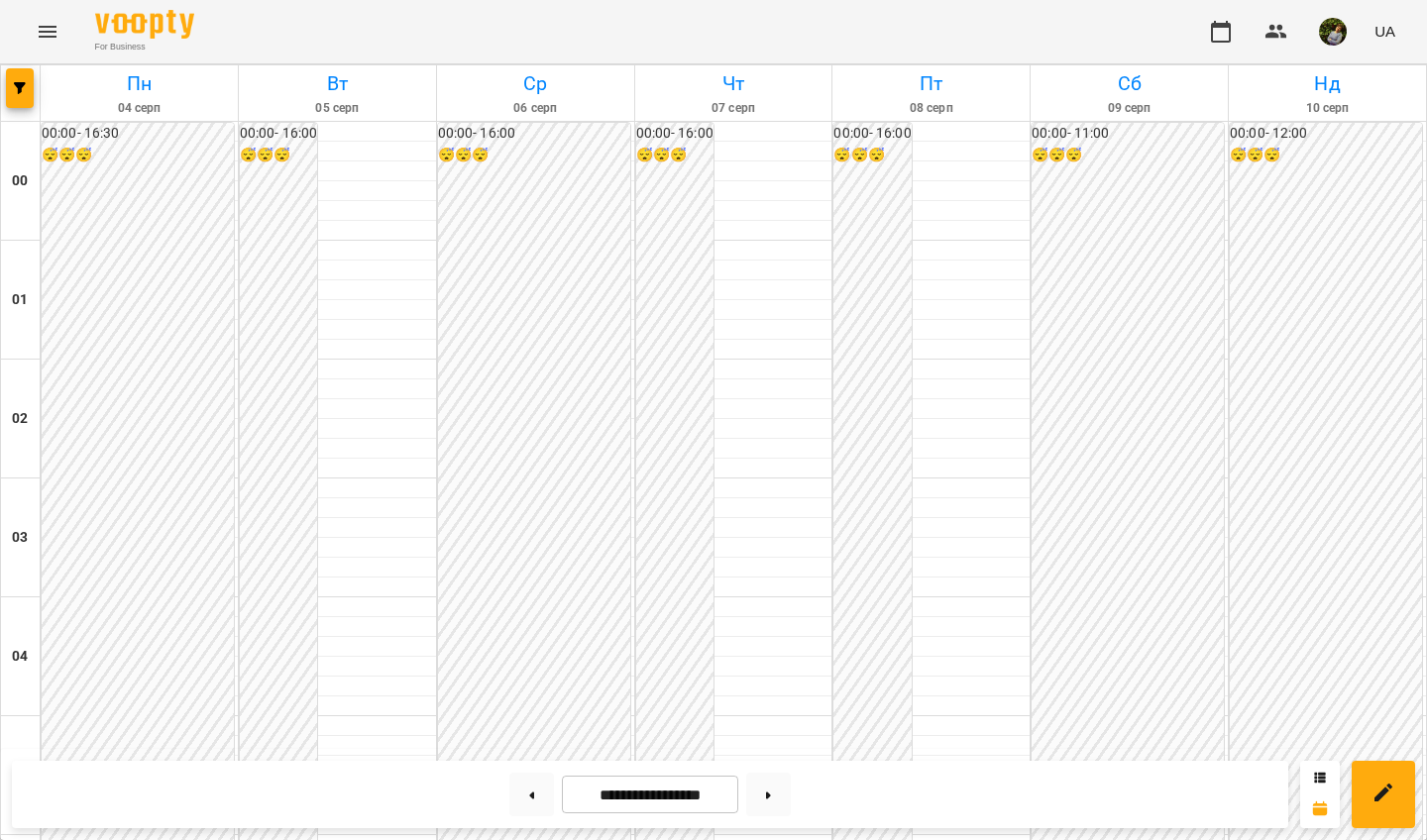 scroll, scrollTop: 1854, scrollLeft: 0, axis: vertical 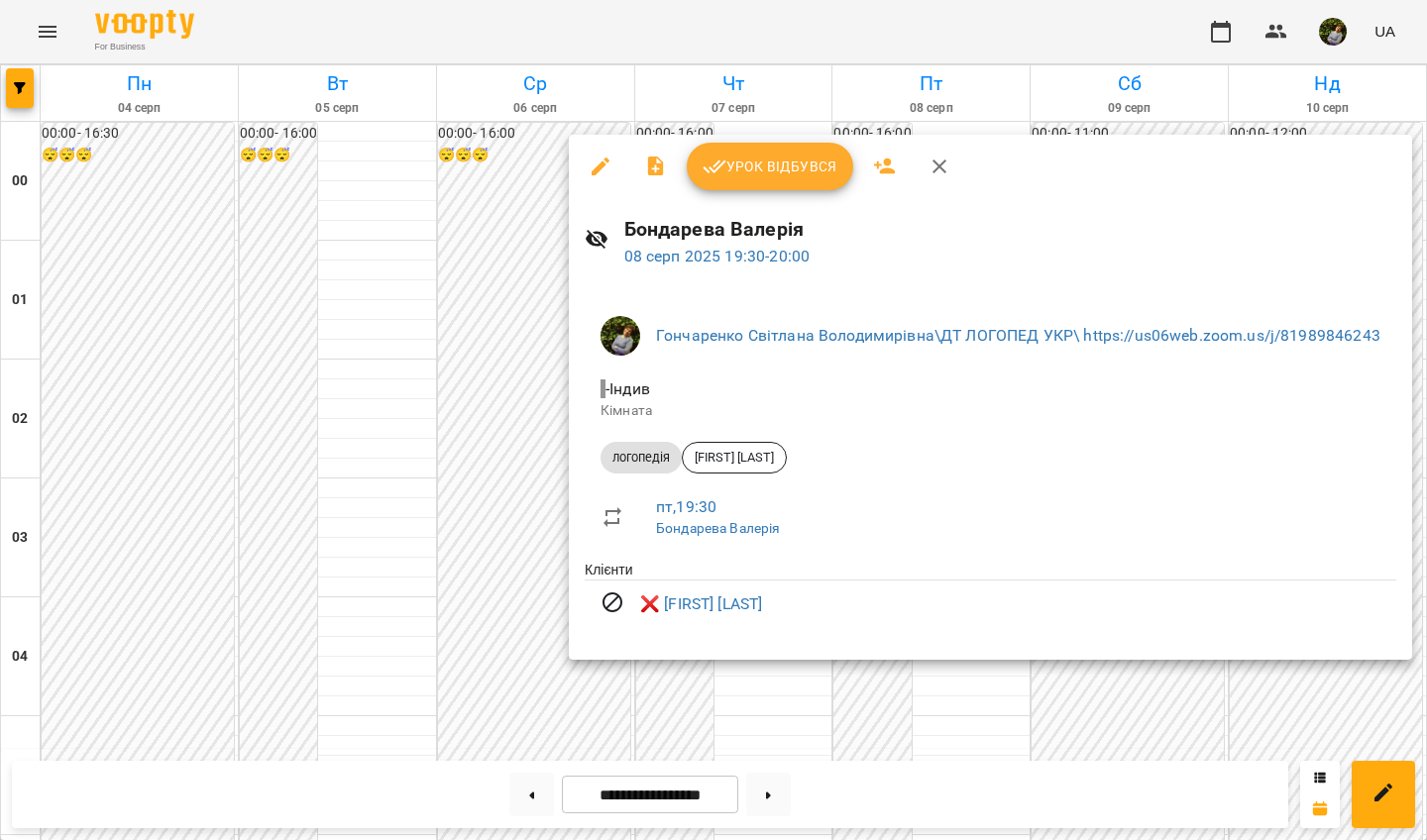 click at bounding box center (714, 420) 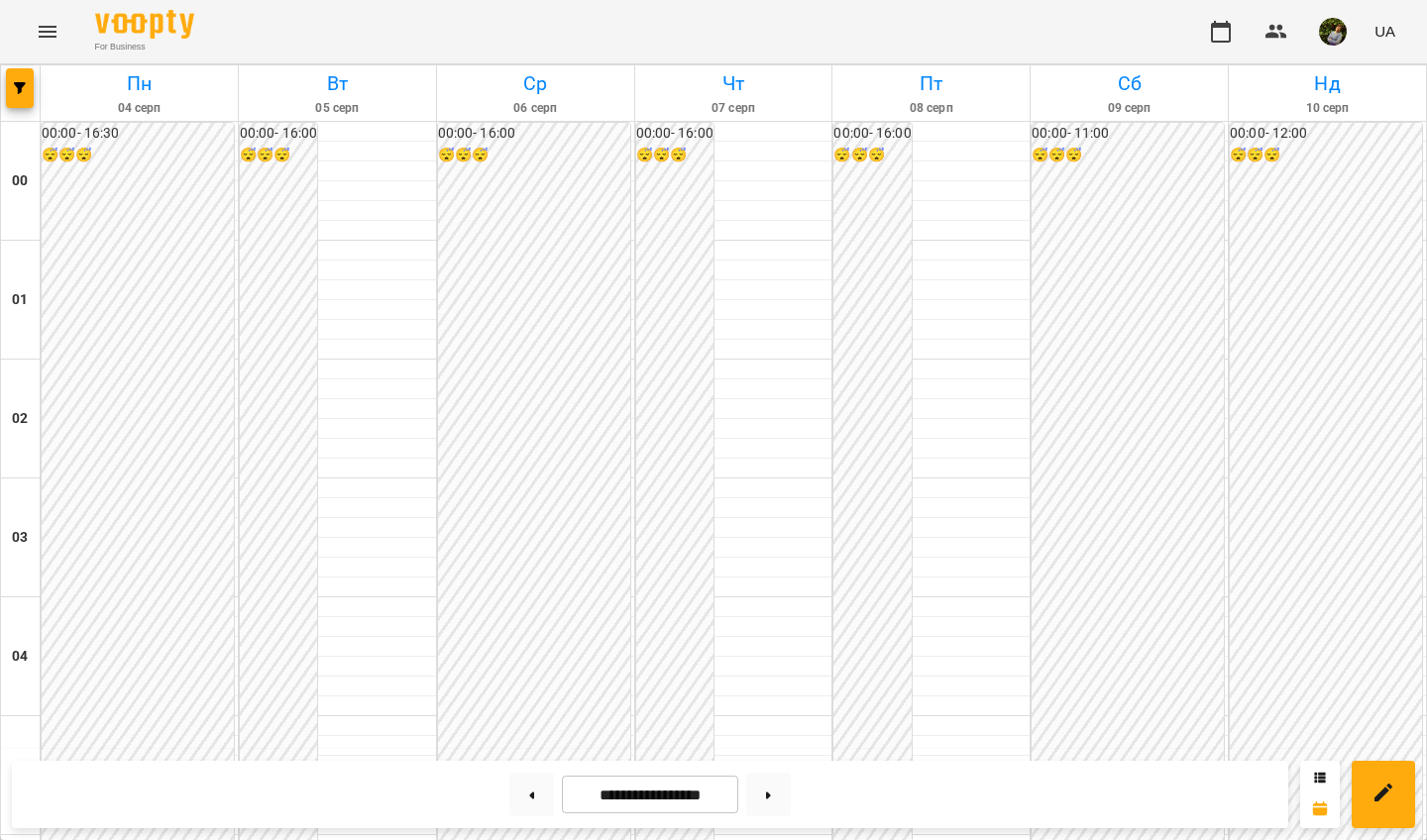 click on "19:00" at bounding box center (931, 2408) 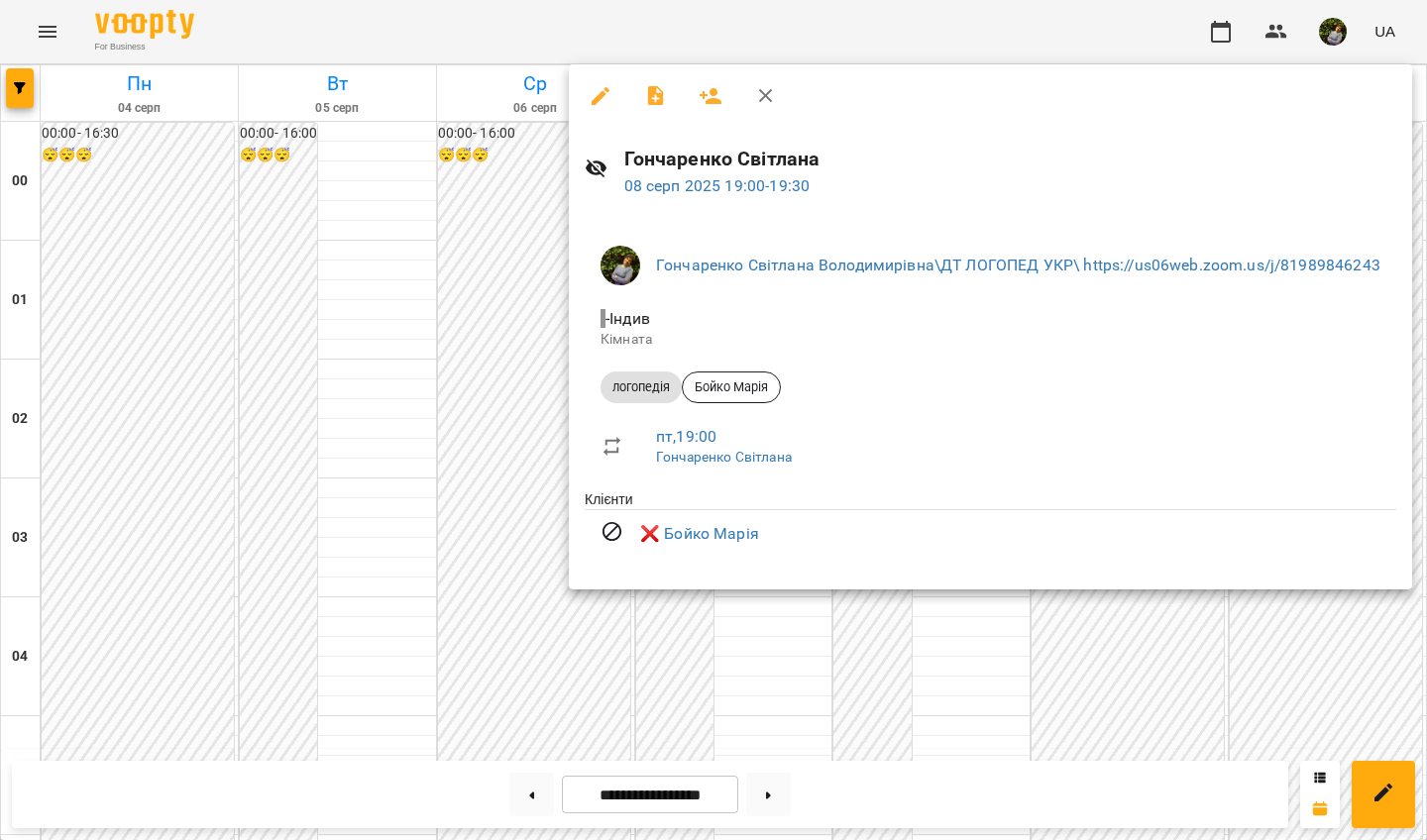 click at bounding box center [714, 420] 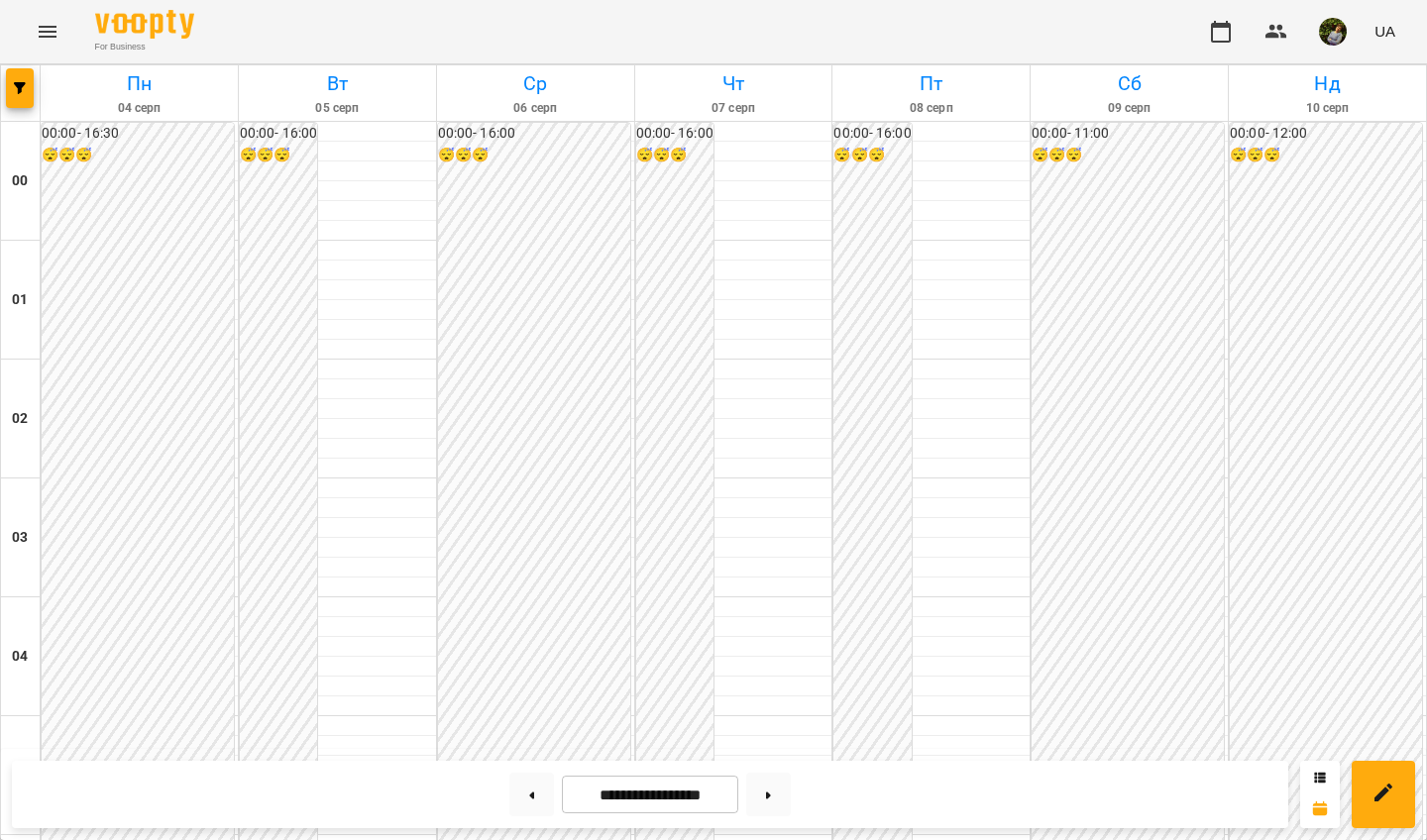 scroll, scrollTop: 2223, scrollLeft: 0, axis: vertical 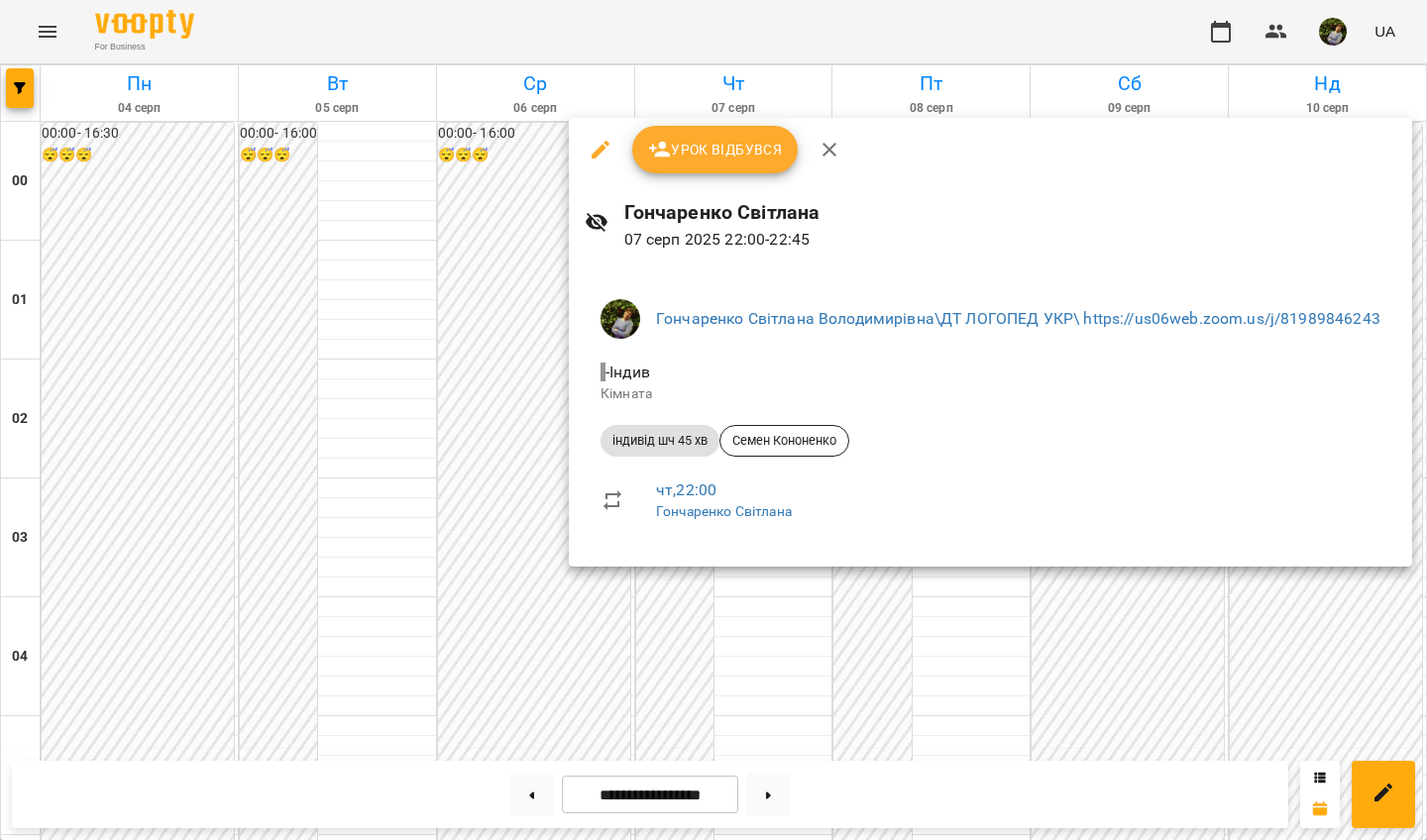 click at bounding box center [714, 420] 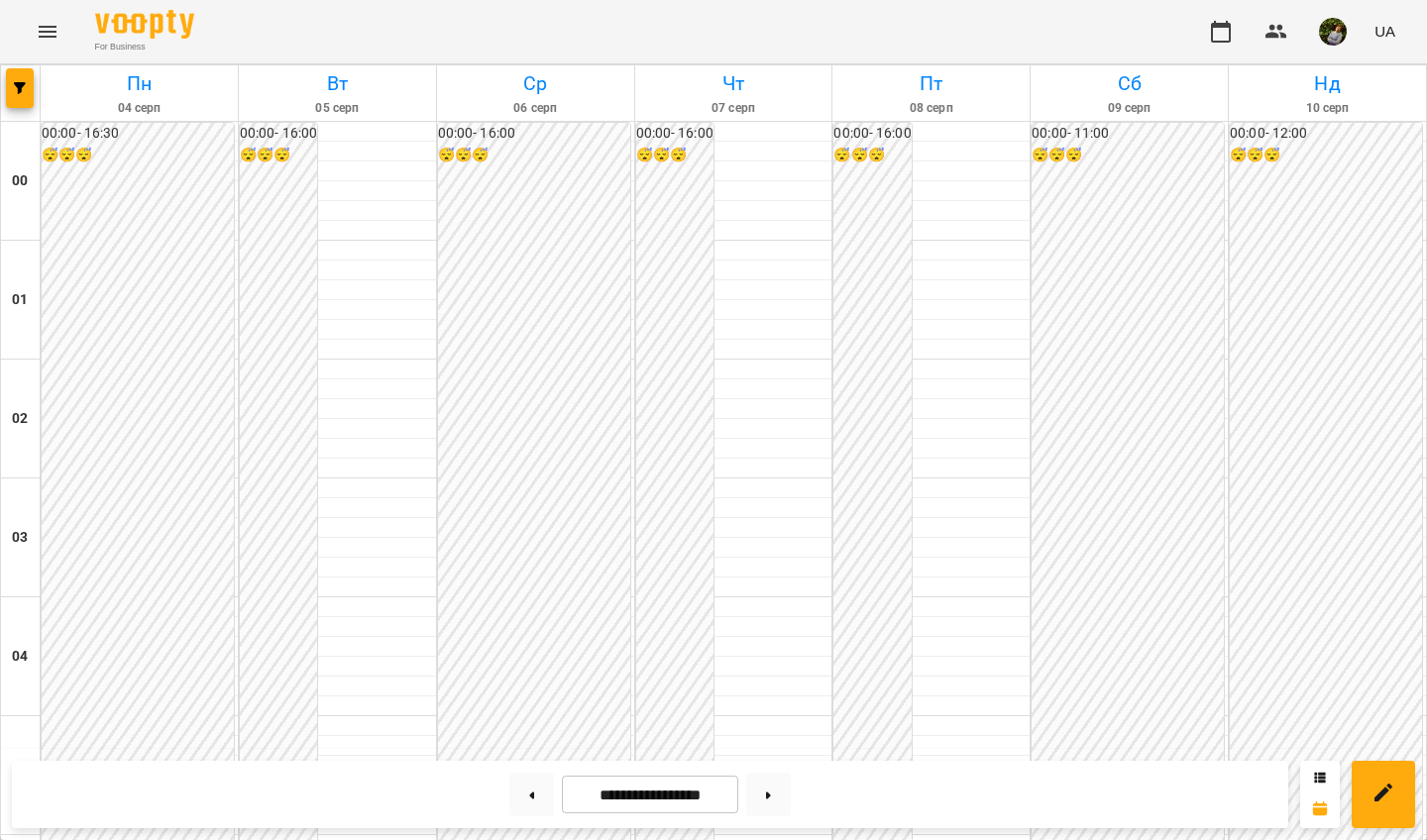 scroll, scrollTop: 1969, scrollLeft: 0, axis: vertical 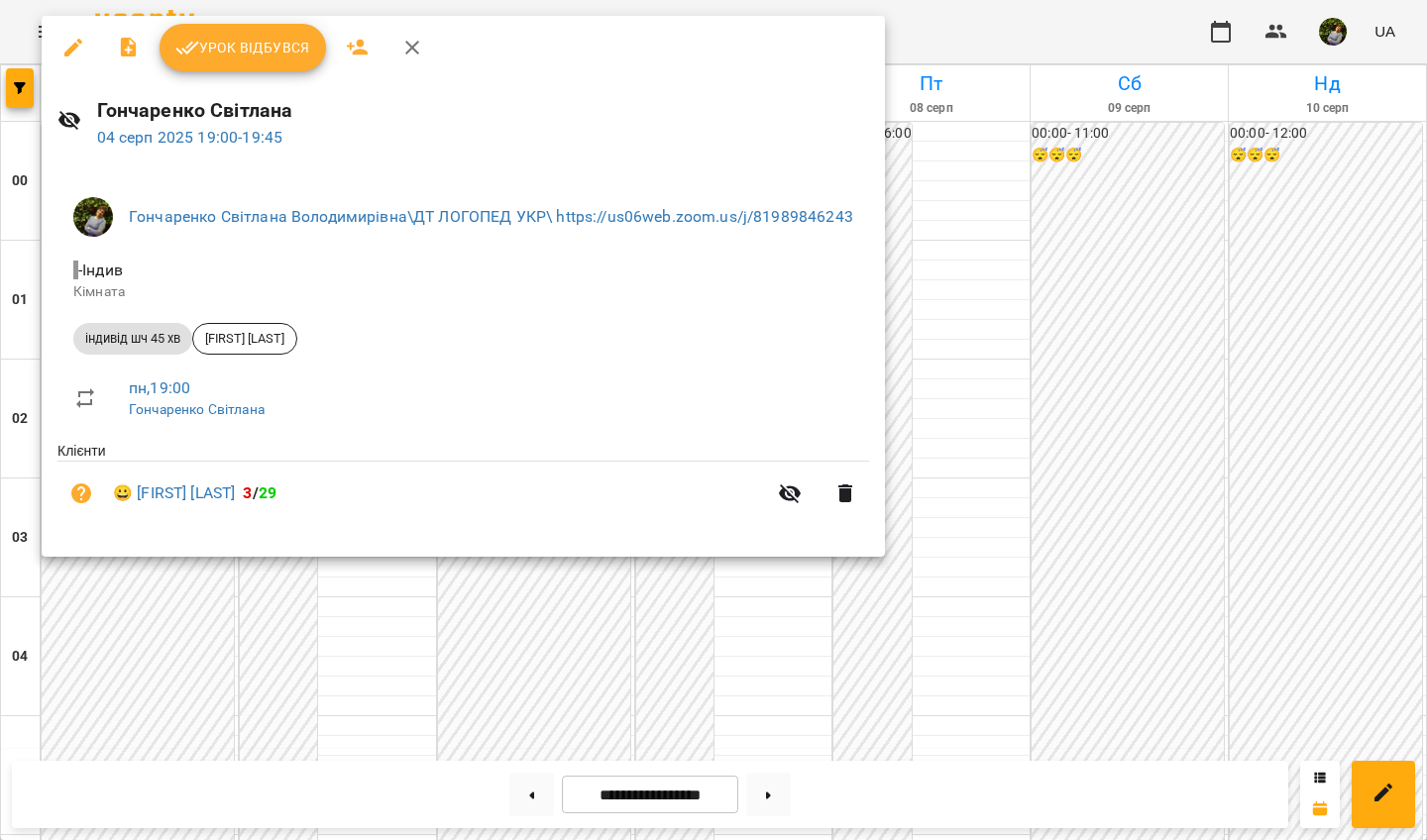 click at bounding box center [714, 420] 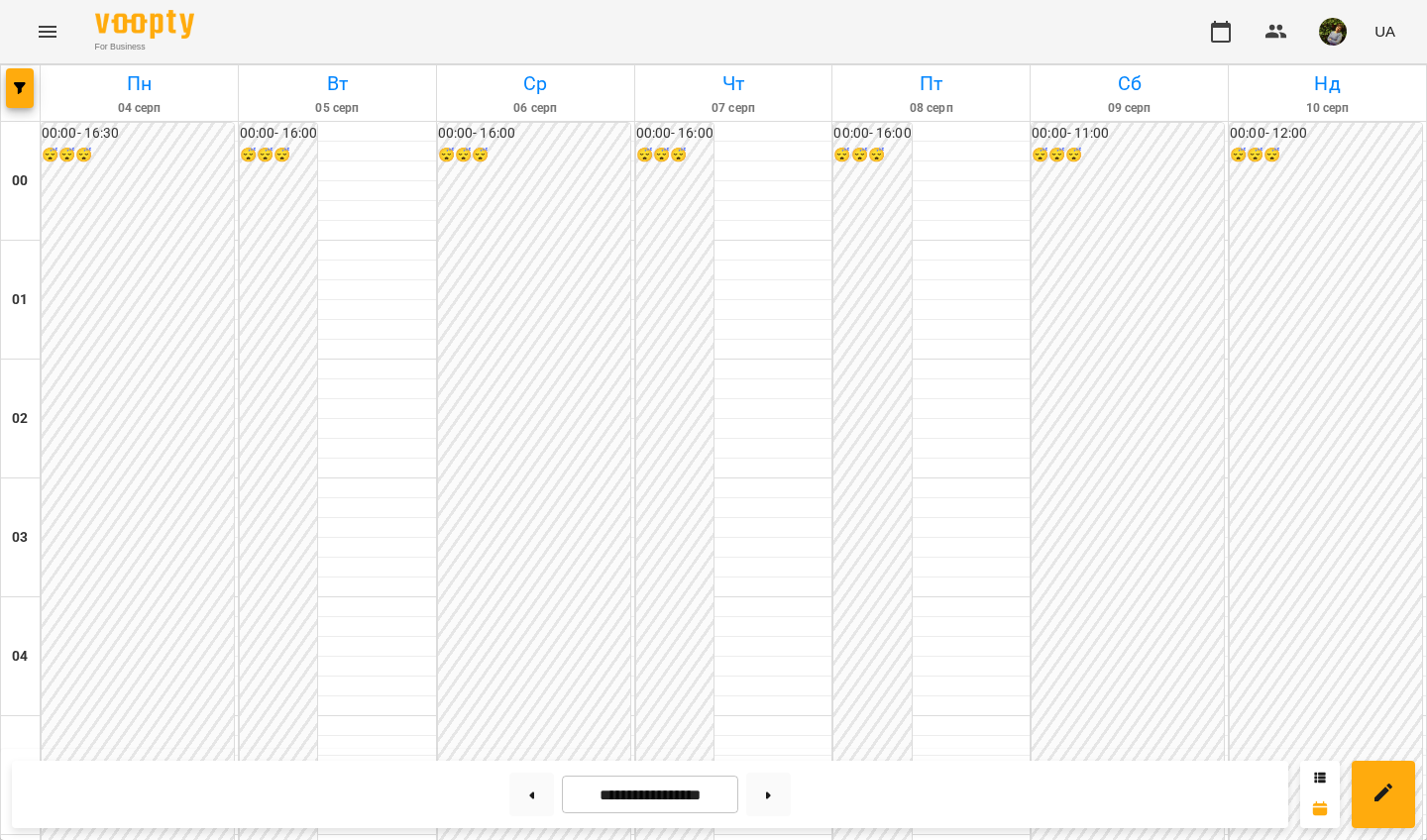 scroll, scrollTop: 1028, scrollLeft: 0, axis: vertical 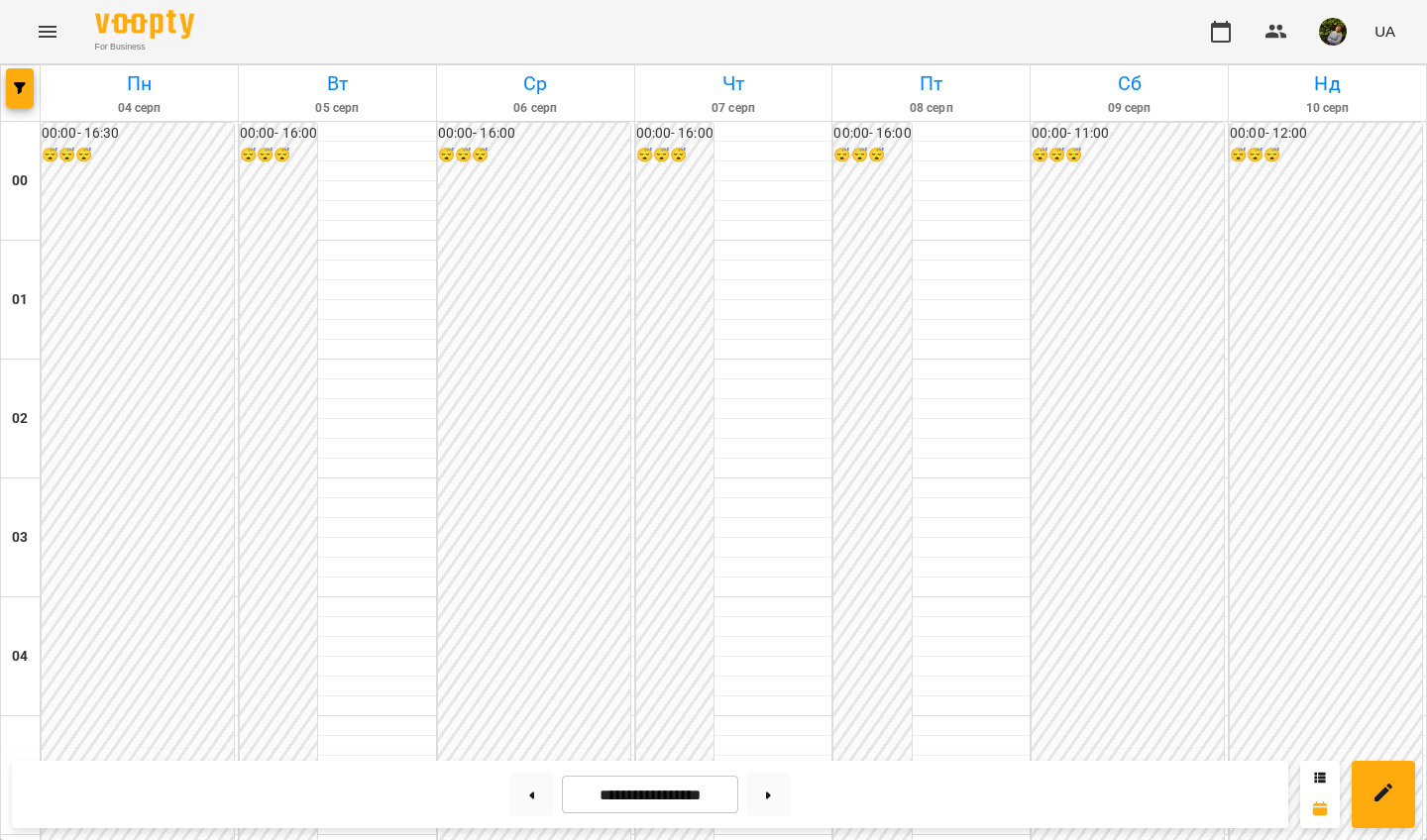 click on "10:00" at bounding box center [377, 1338] 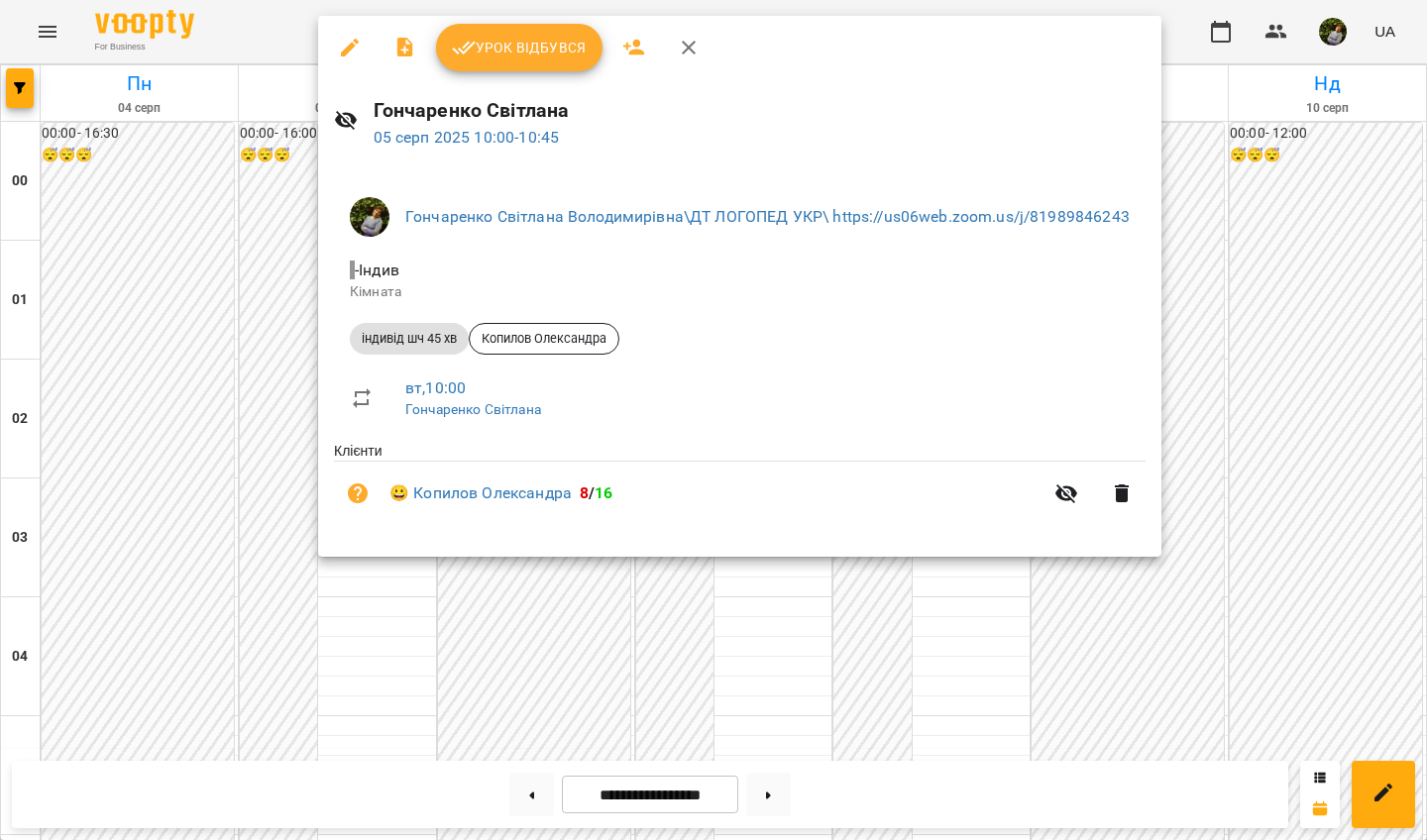 click at bounding box center (714, 420) 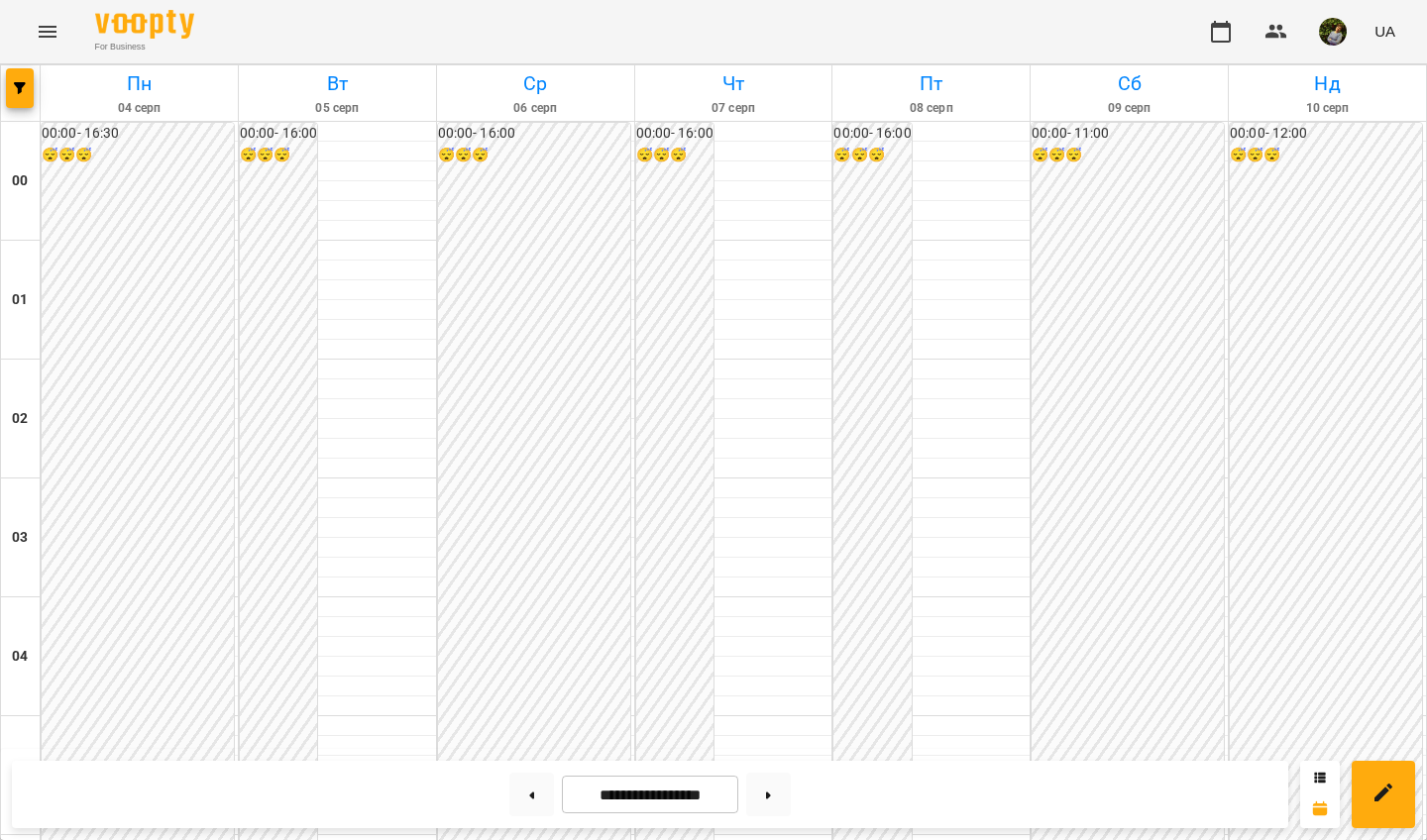 click on "11:00" at bounding box center [377, 1457] 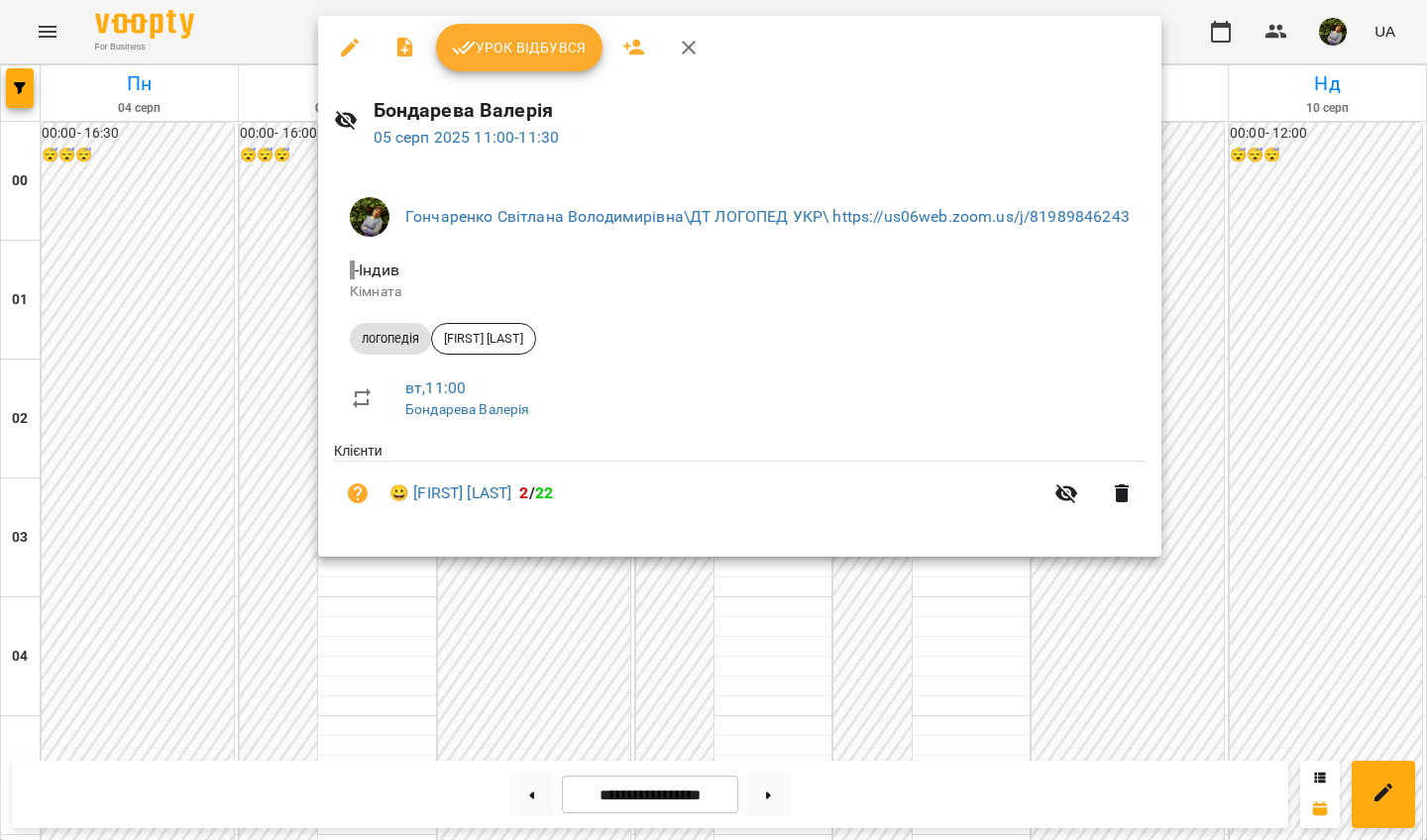 click at bounding box center [714, 420] 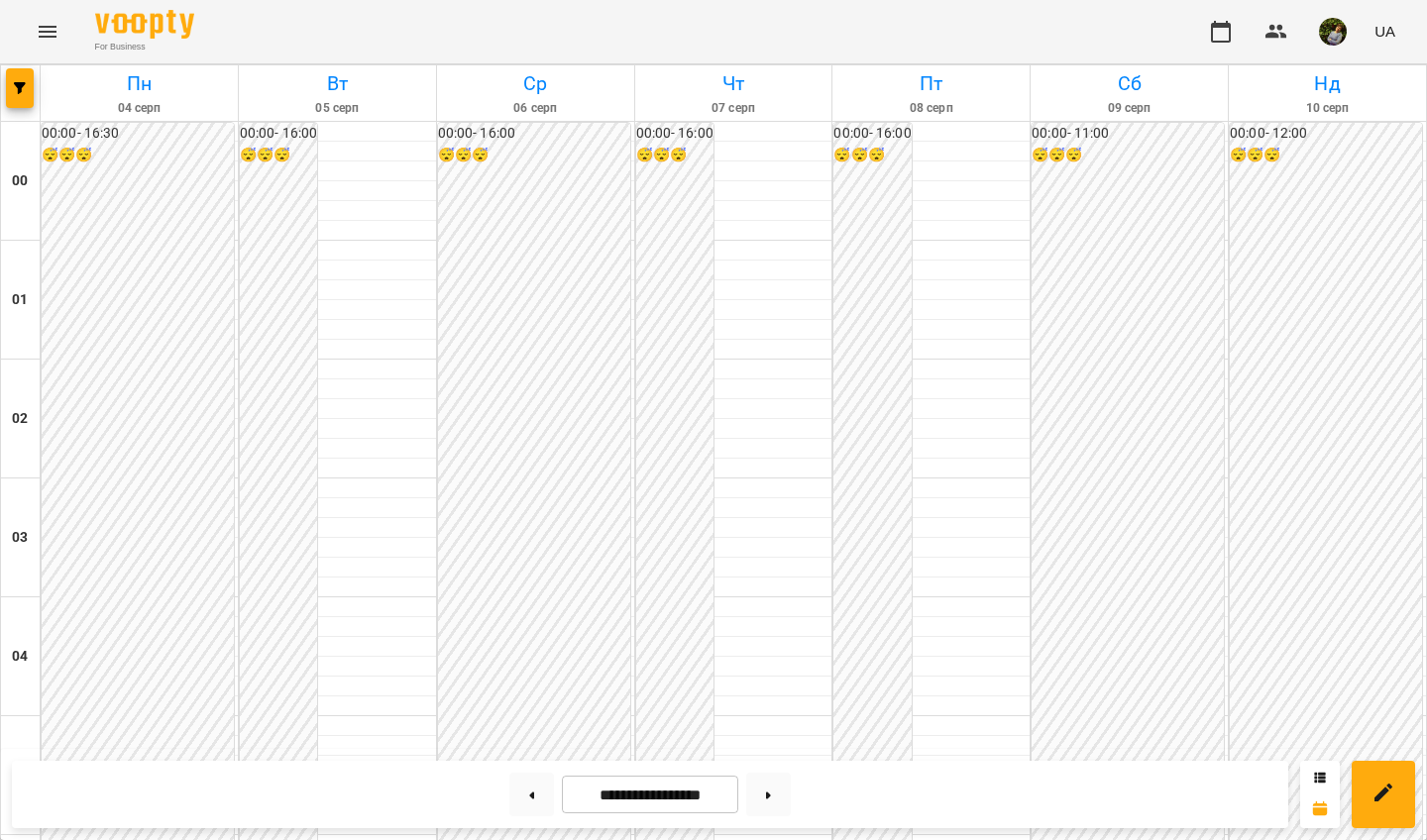 scroll, scrollTop: 1837, scrollLeft: 0, axis: vertical 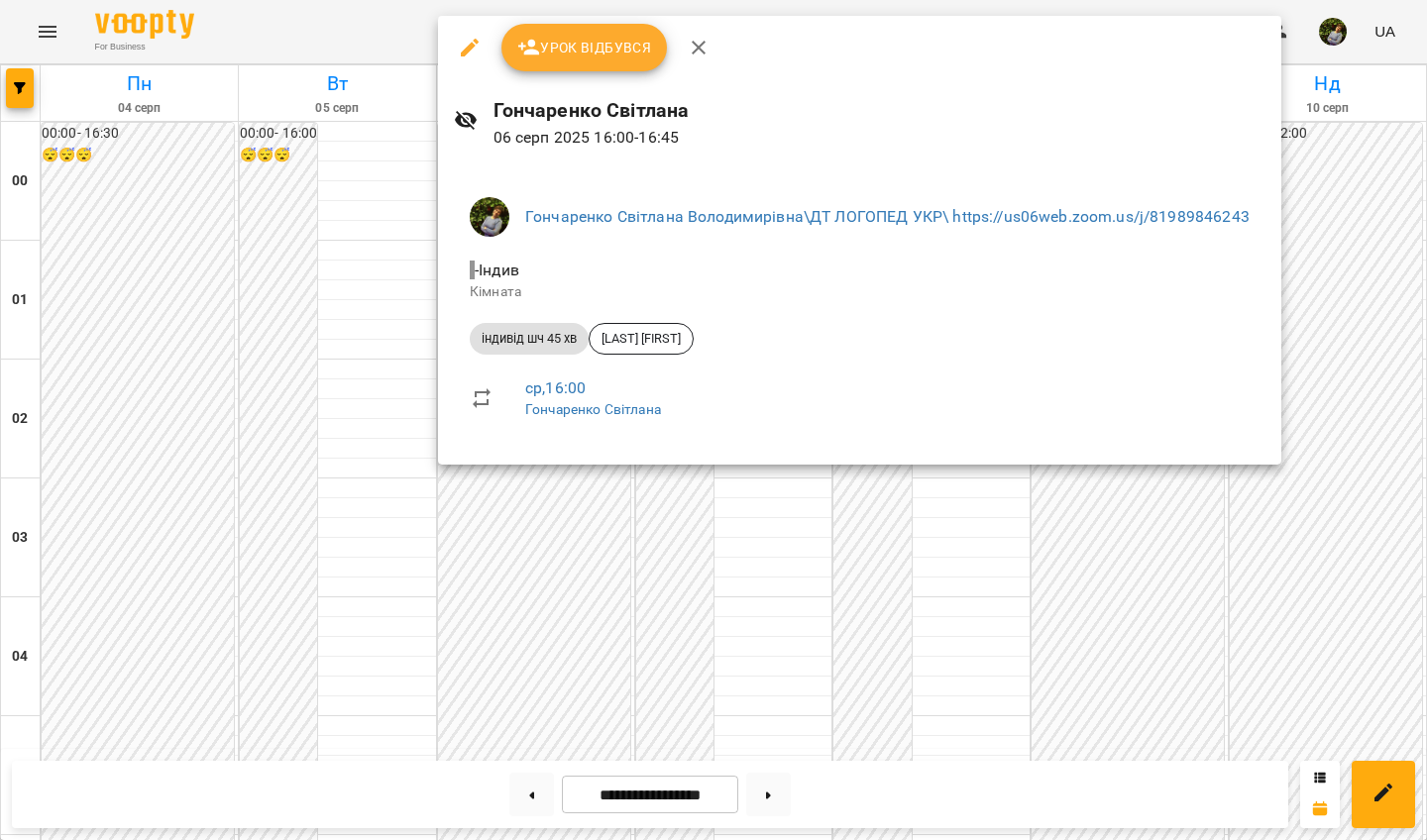 click at bounding box center (714, 420) 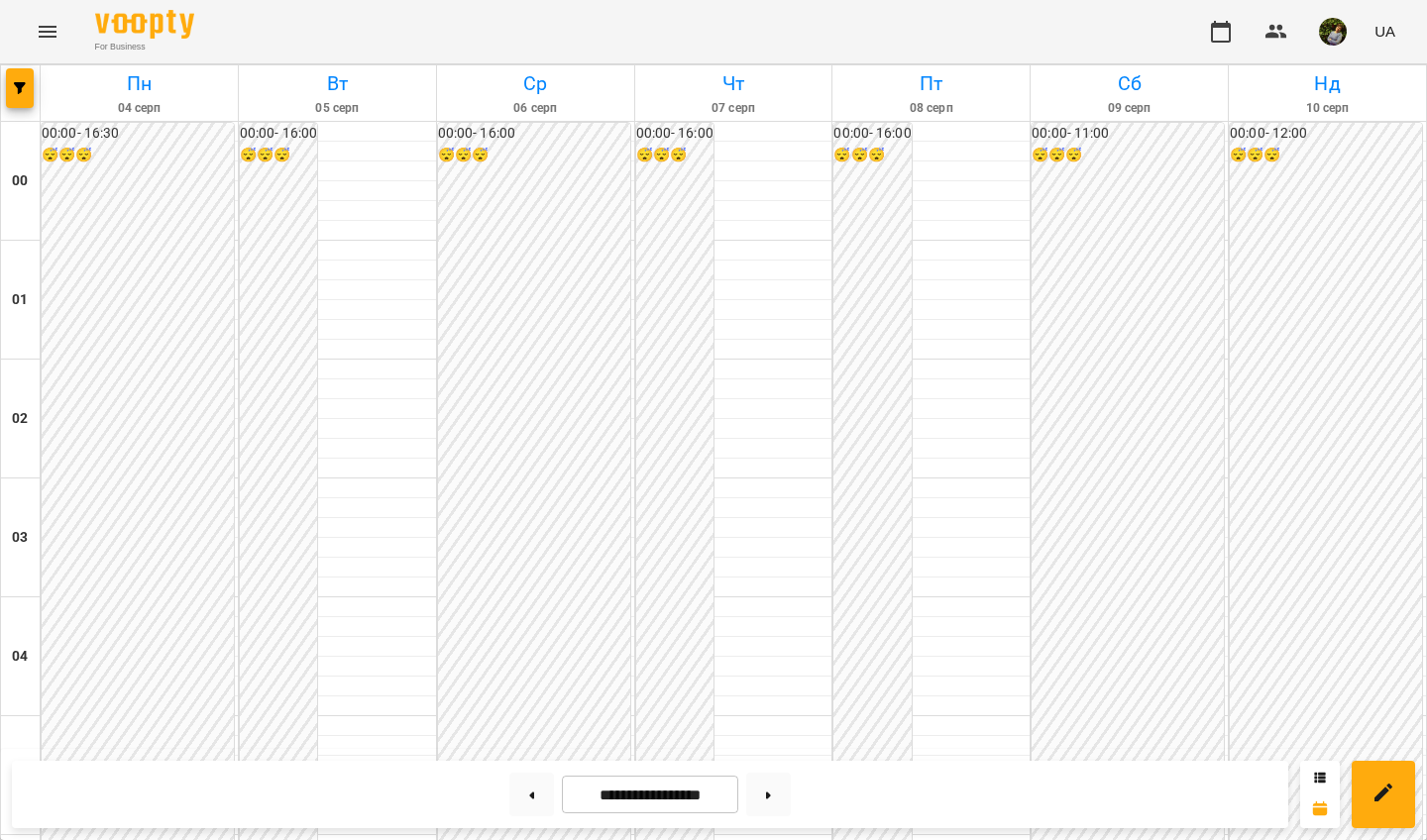 click on "17:00" at bounding box center [535, 2170] 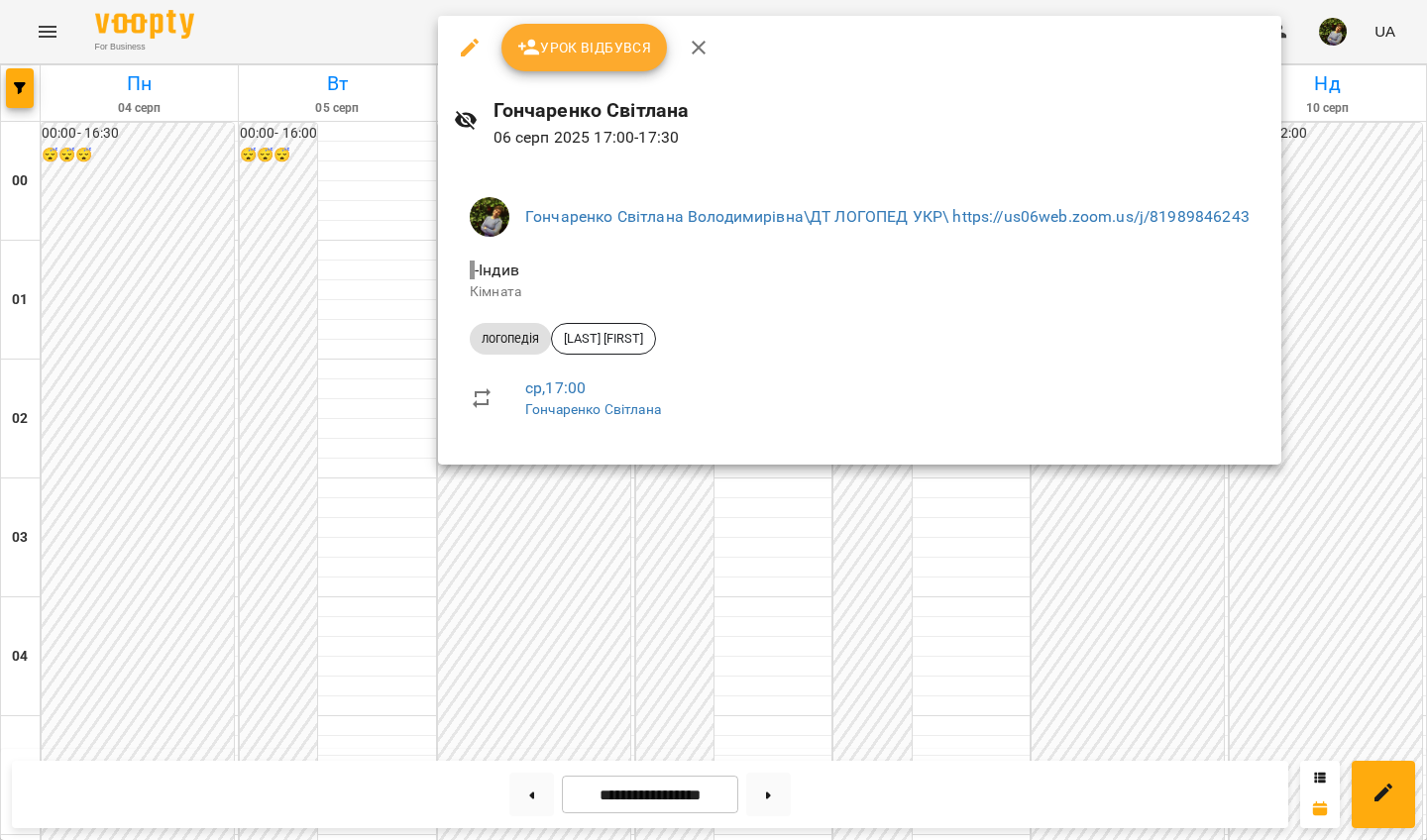 click at bounding box center (714, 420) 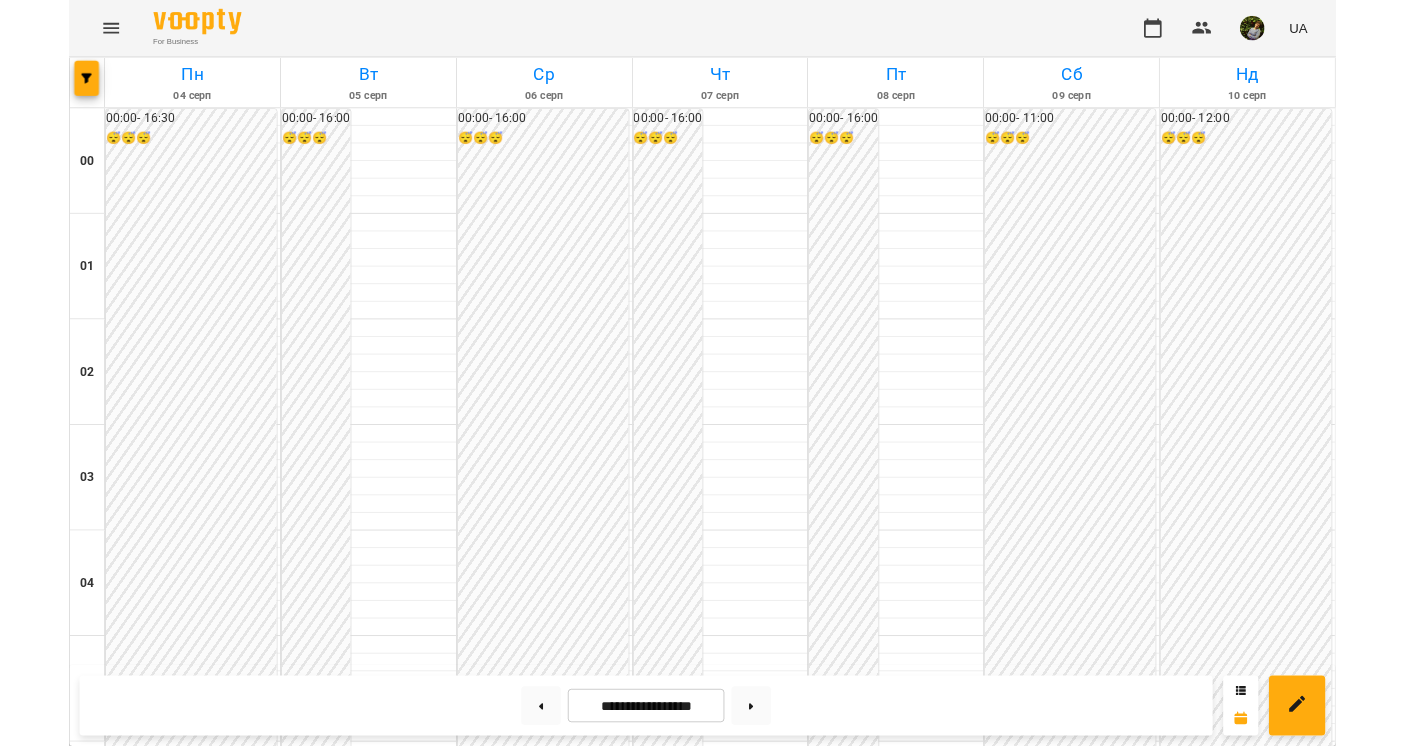 scroll, scrollTop: 2244, scrollLeft: 0, axis: vertical 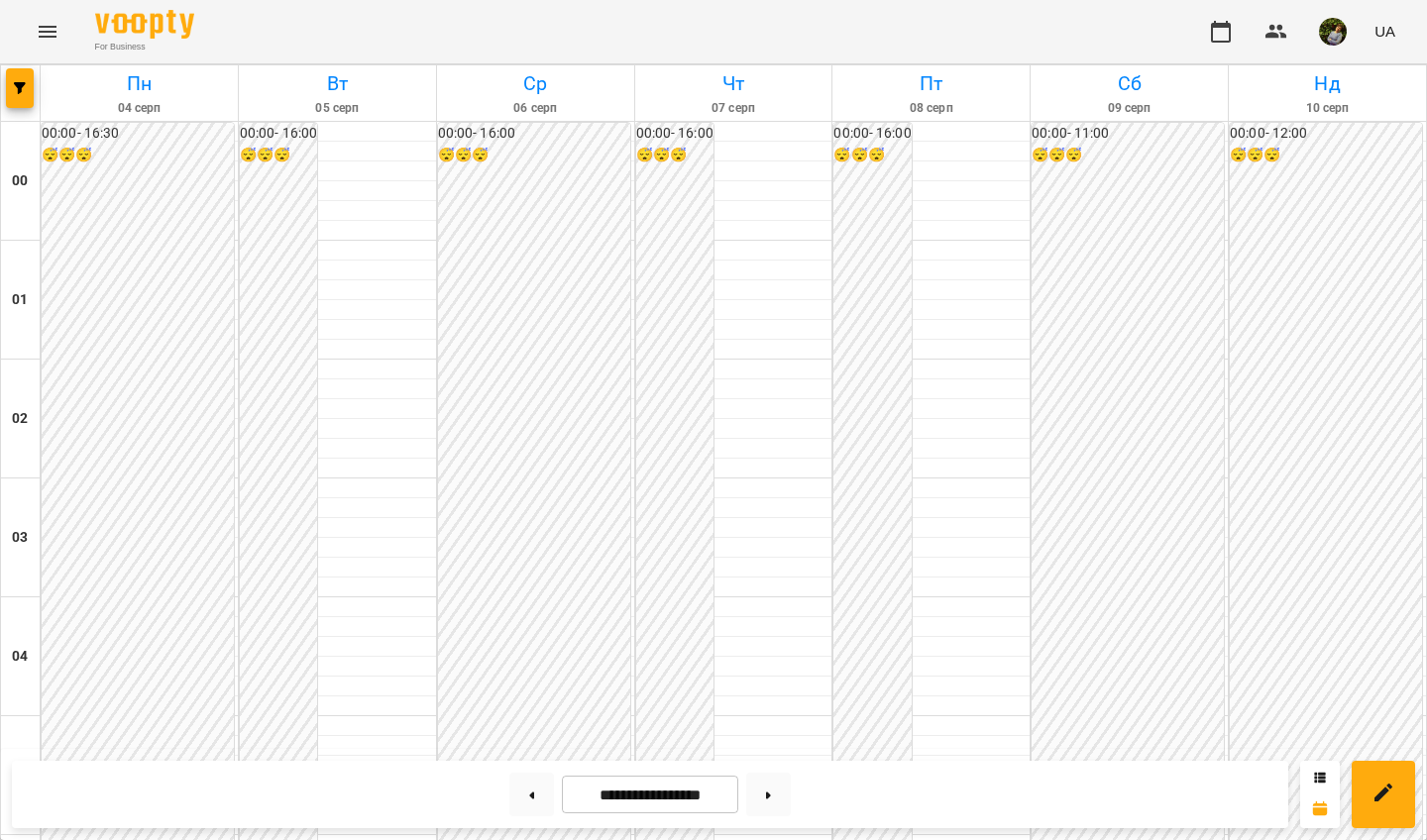 click 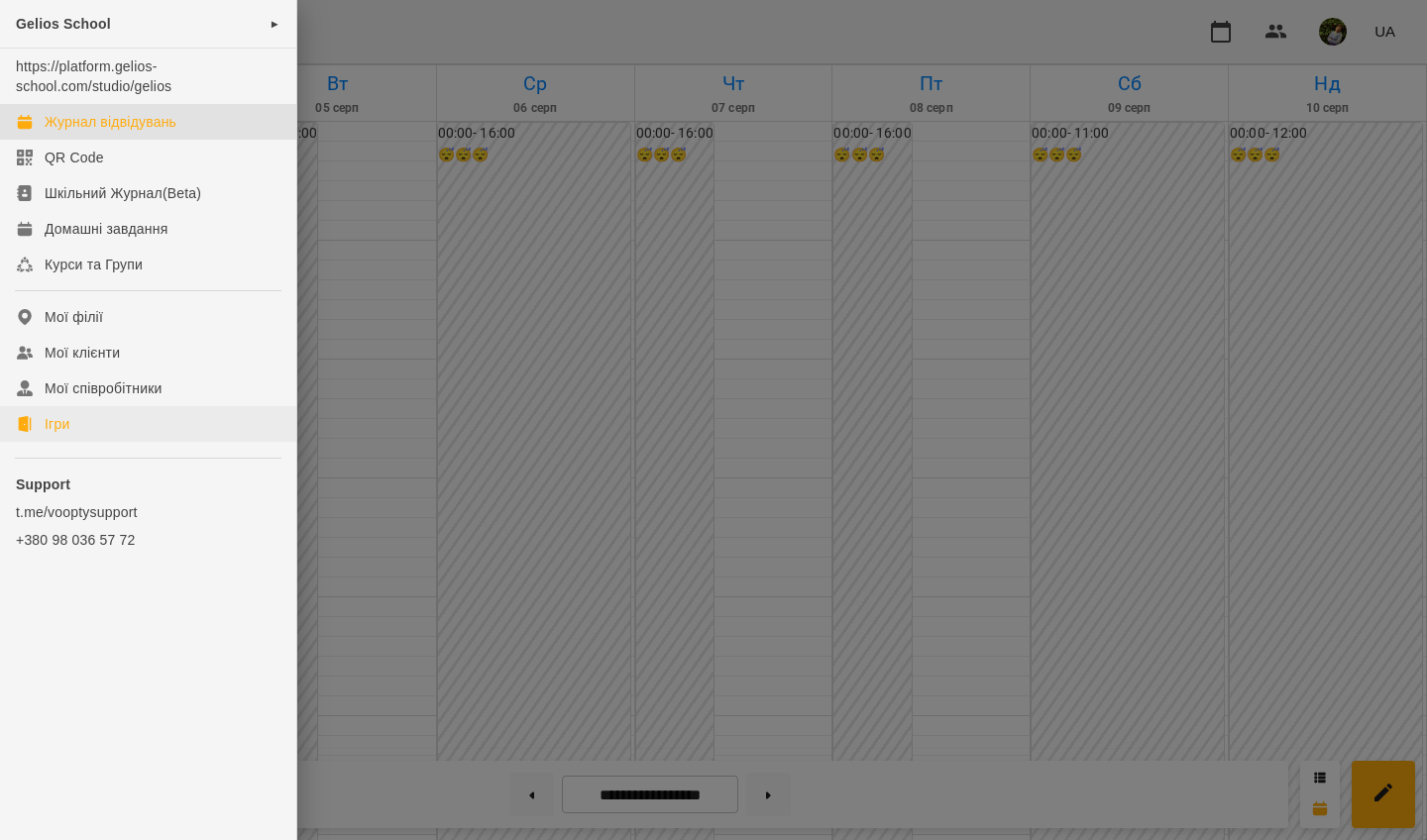 click on "Ігри" at bounding box center [56, 424] 